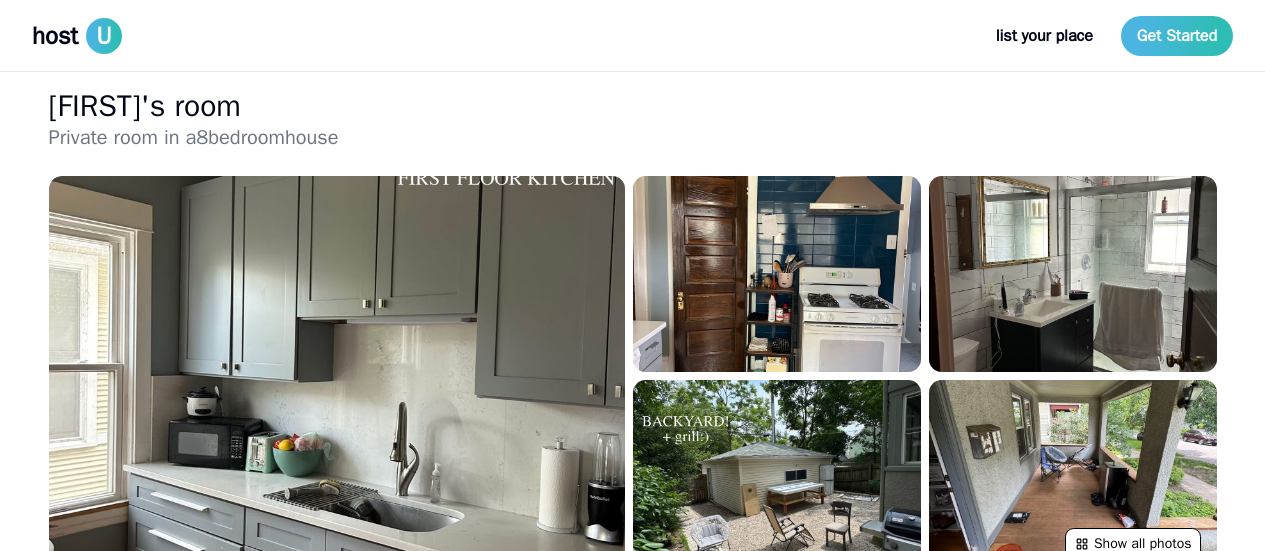 scroll, scrollTop: 516, scrollLeft: 0, axis: vertical 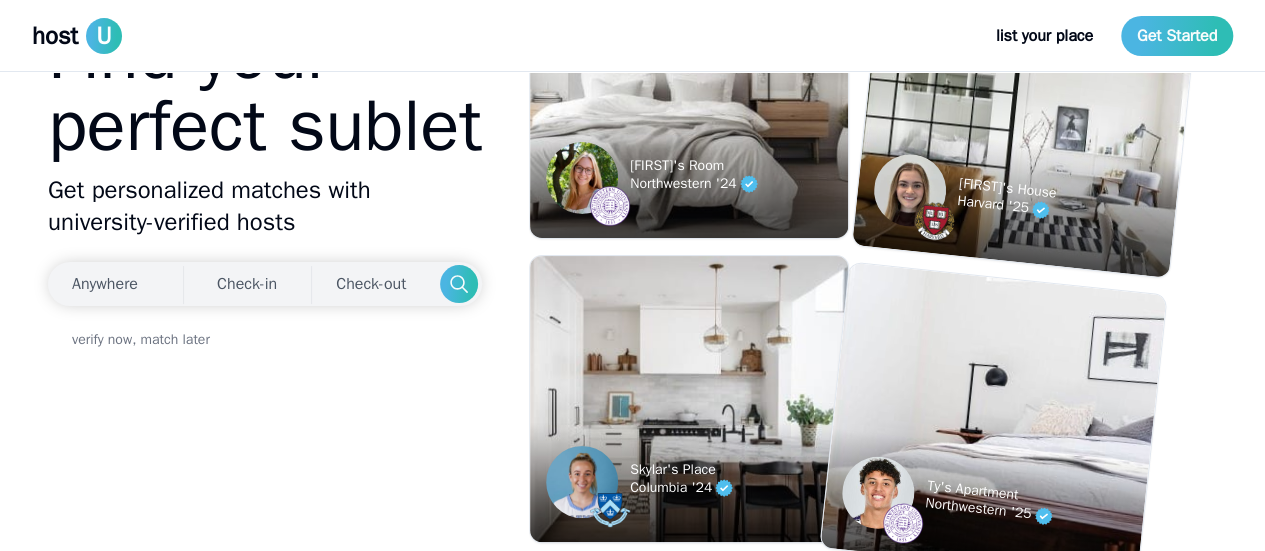 click on "Anywhere" at bounding box center [105, 284] 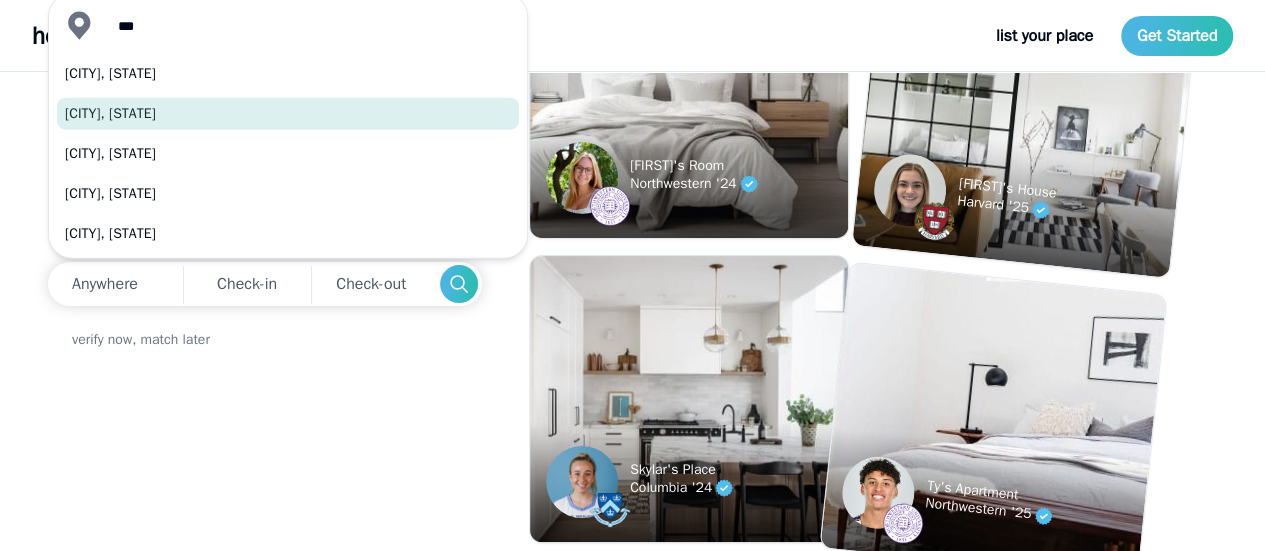 click on "Evanston, IL" at bounding box center [288, 114] 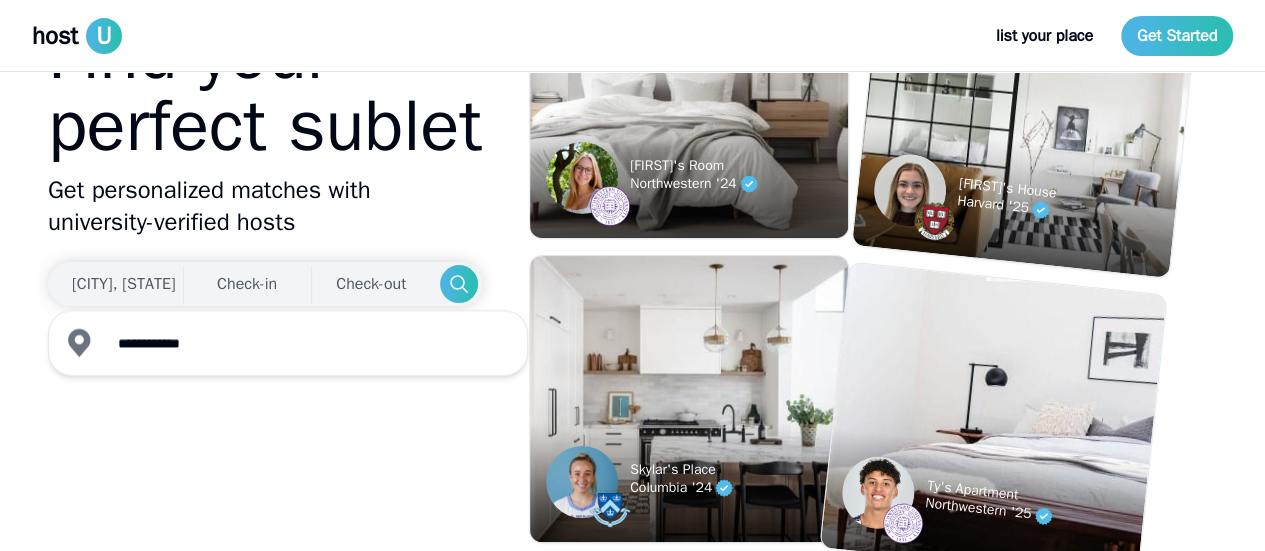 type on "**********" 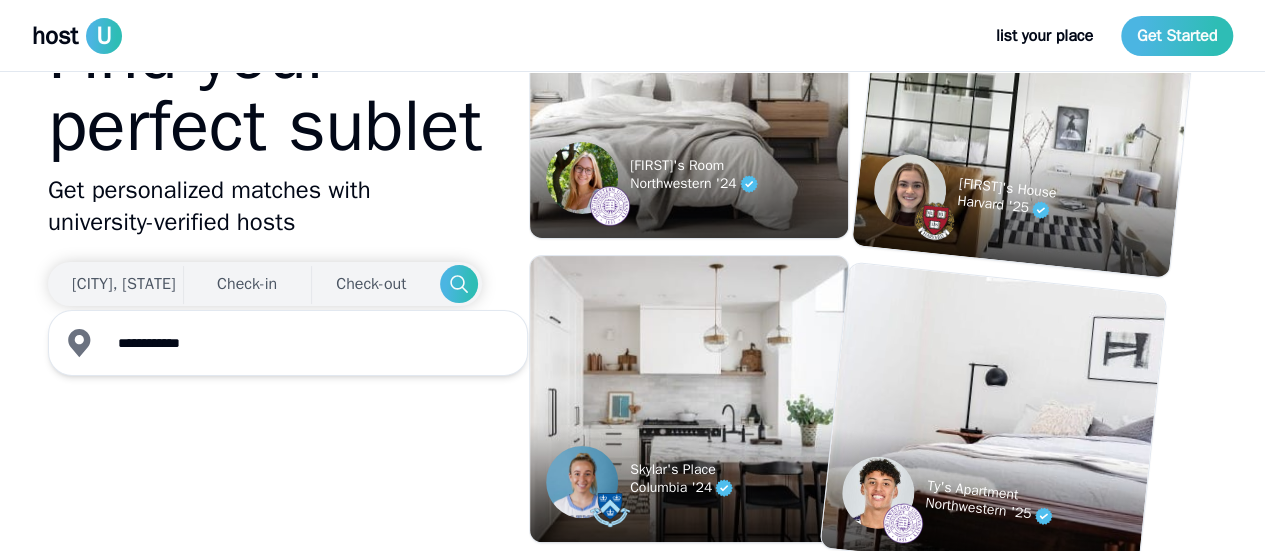 click on "Check-in" at bounding box center (247, 284) 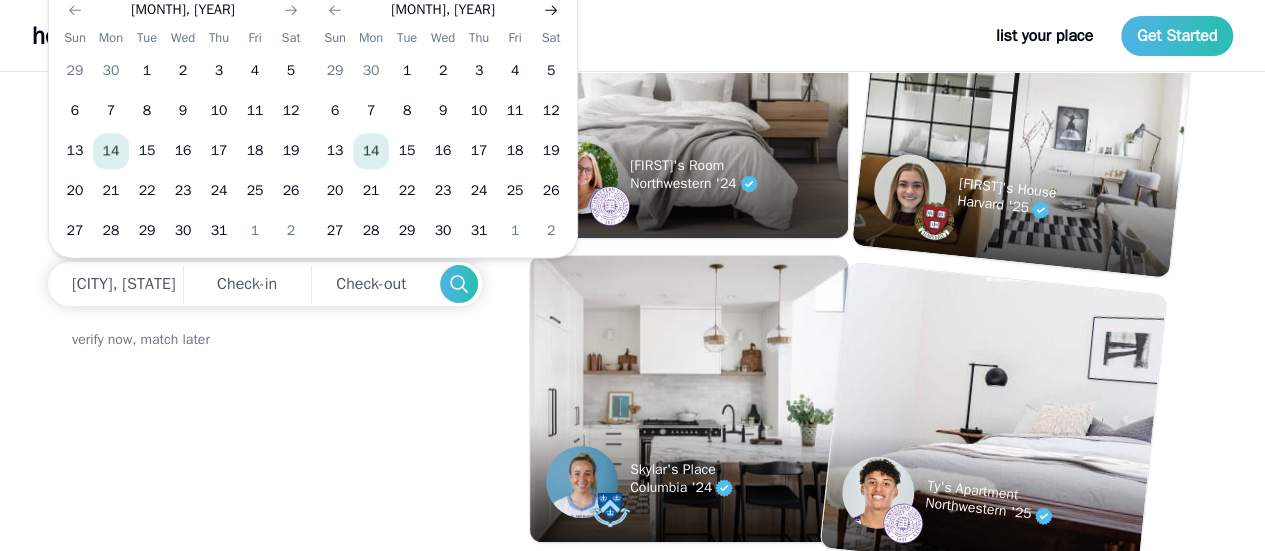 click 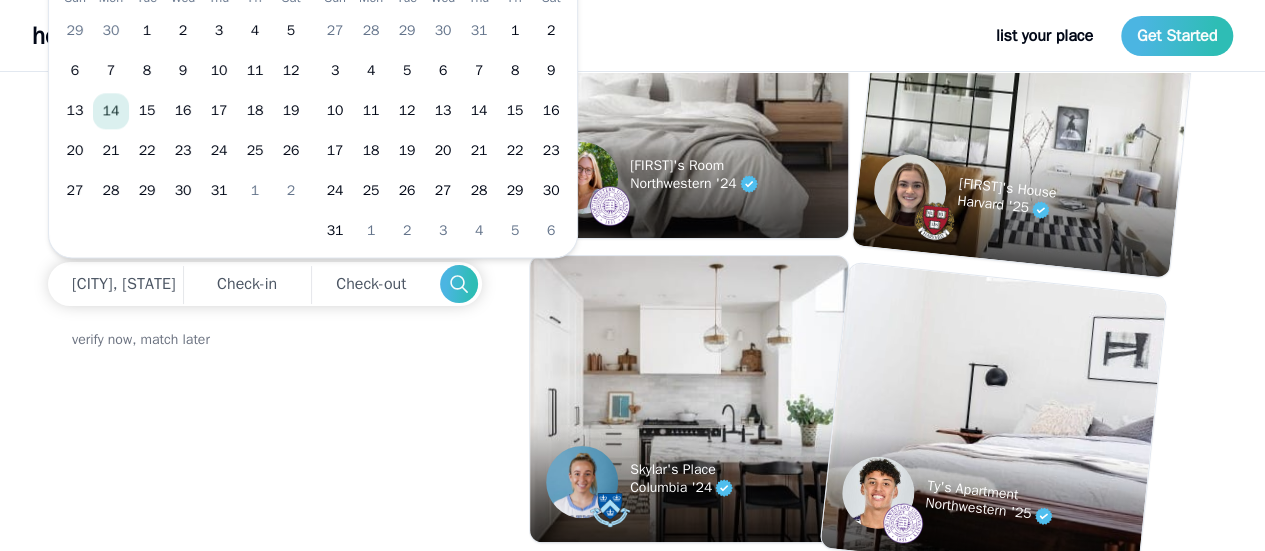 type 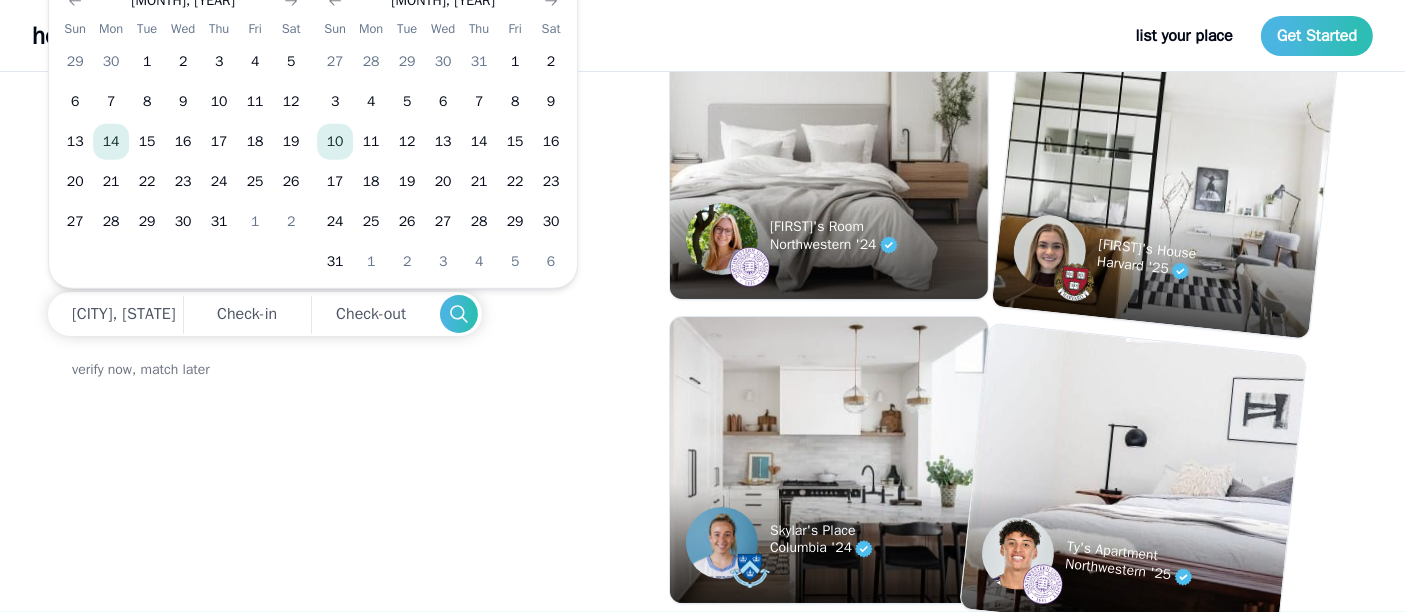 click on "10" at bounding box center (335, 142) 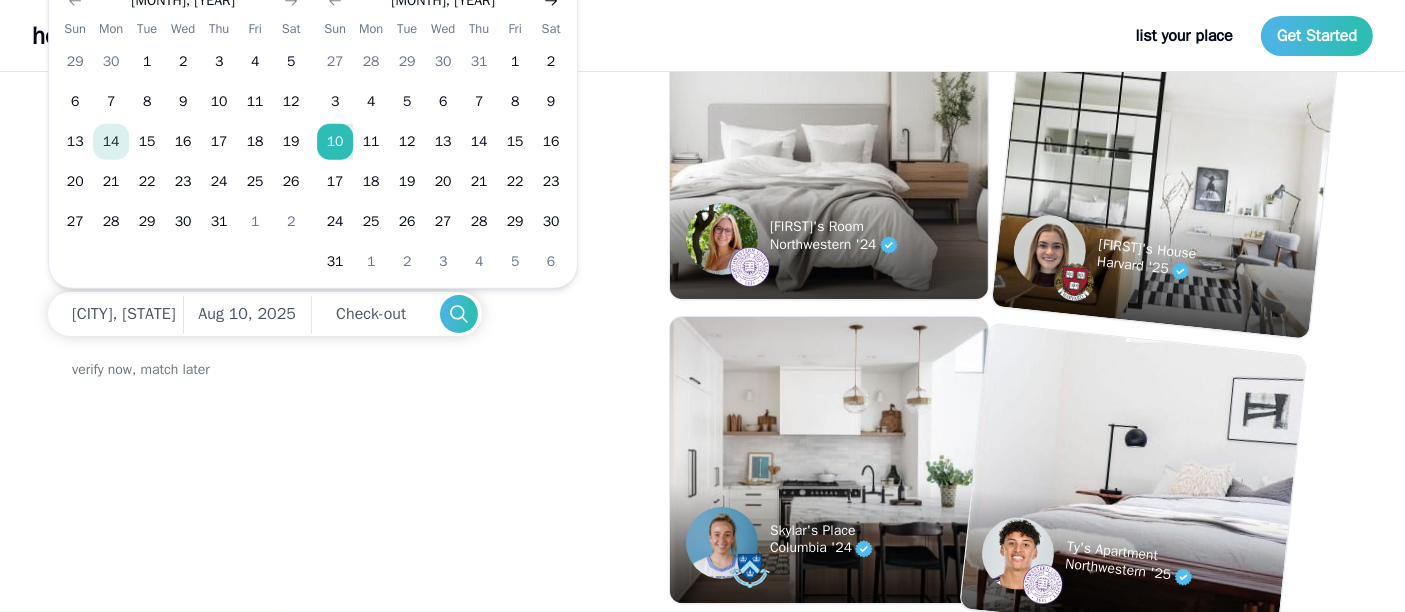 click 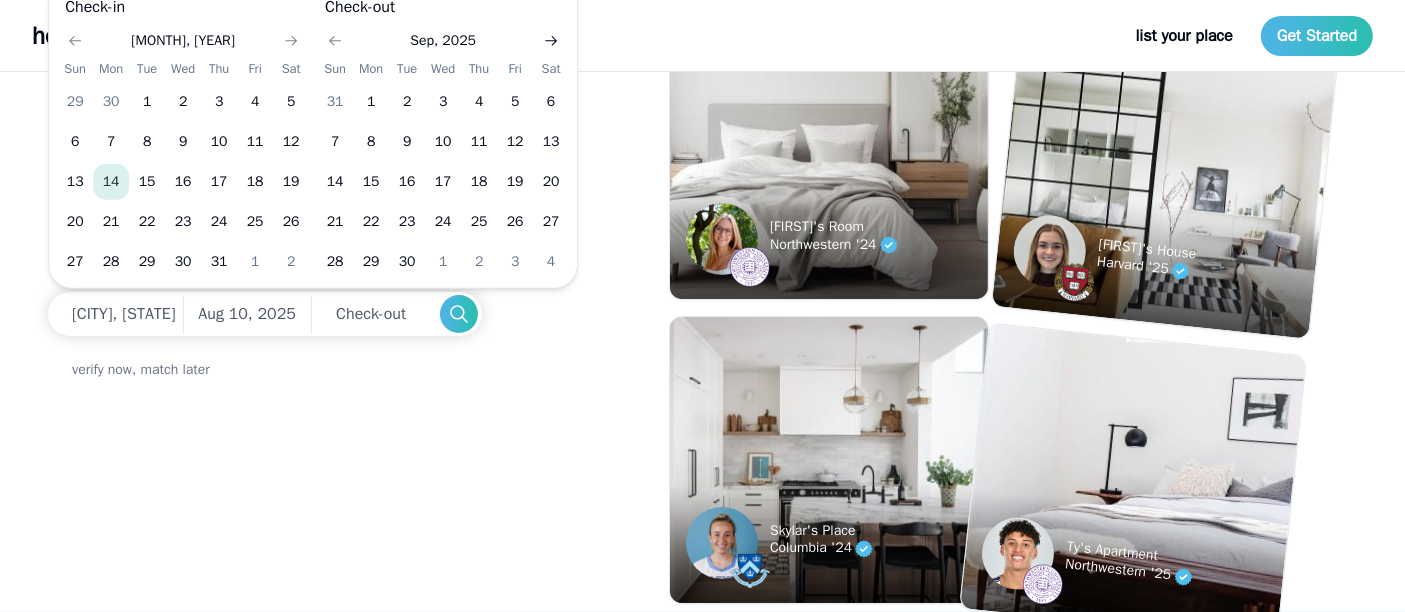 click 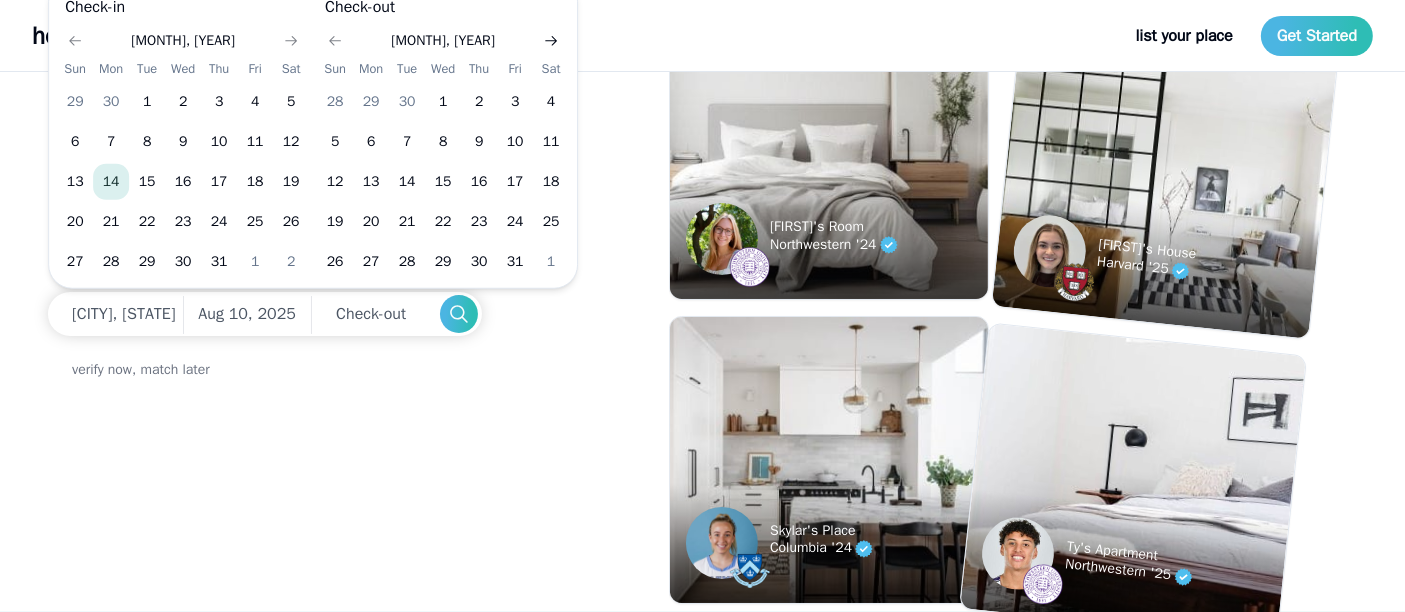 click 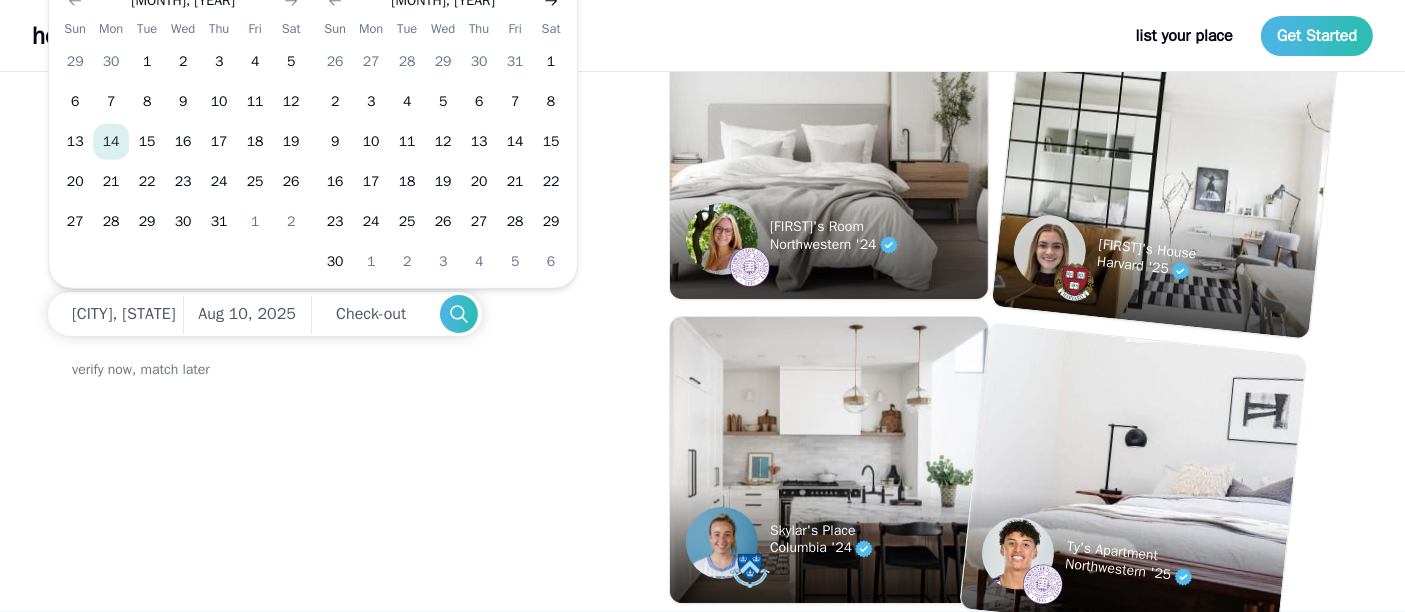click at bounding box center (551, 1) 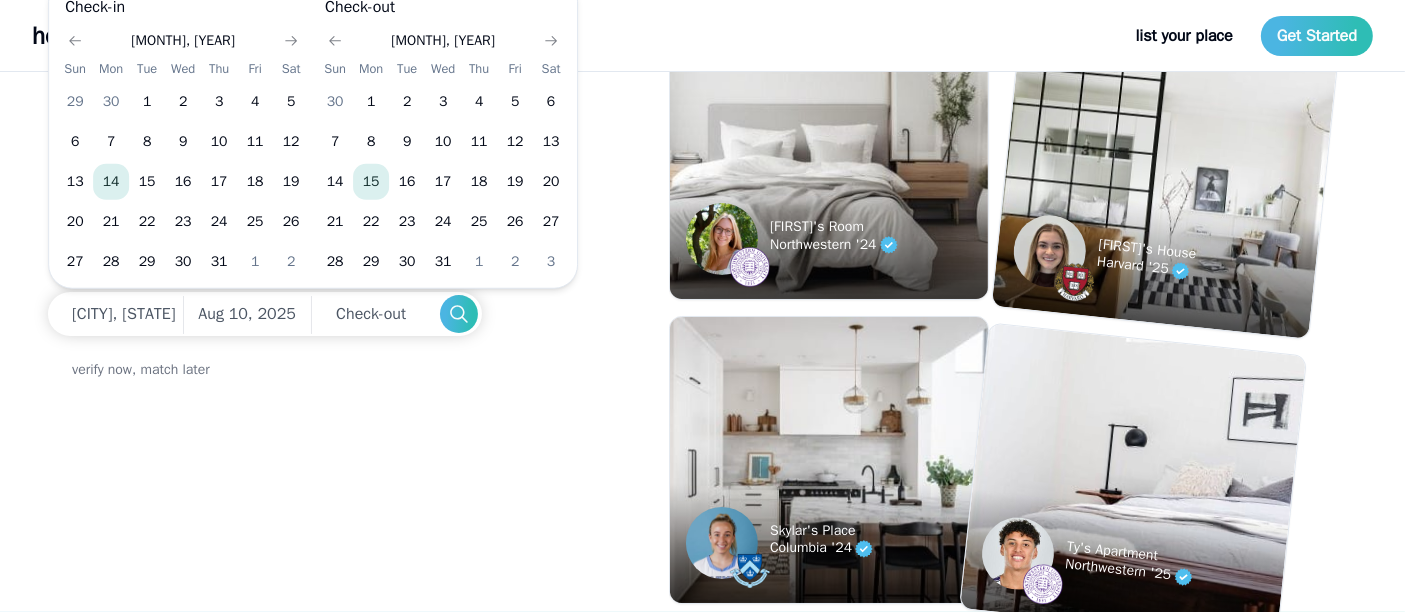 click on "15" at bounding box center [371, 182] 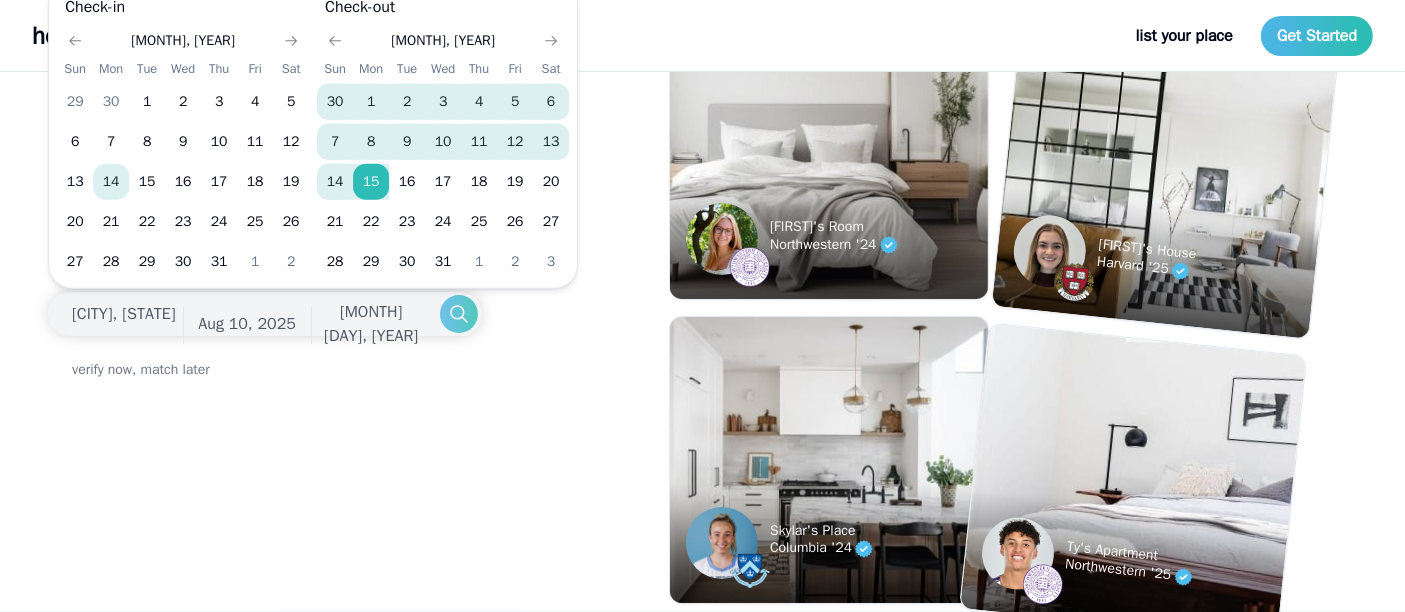 click at bounding box center (459, 314) 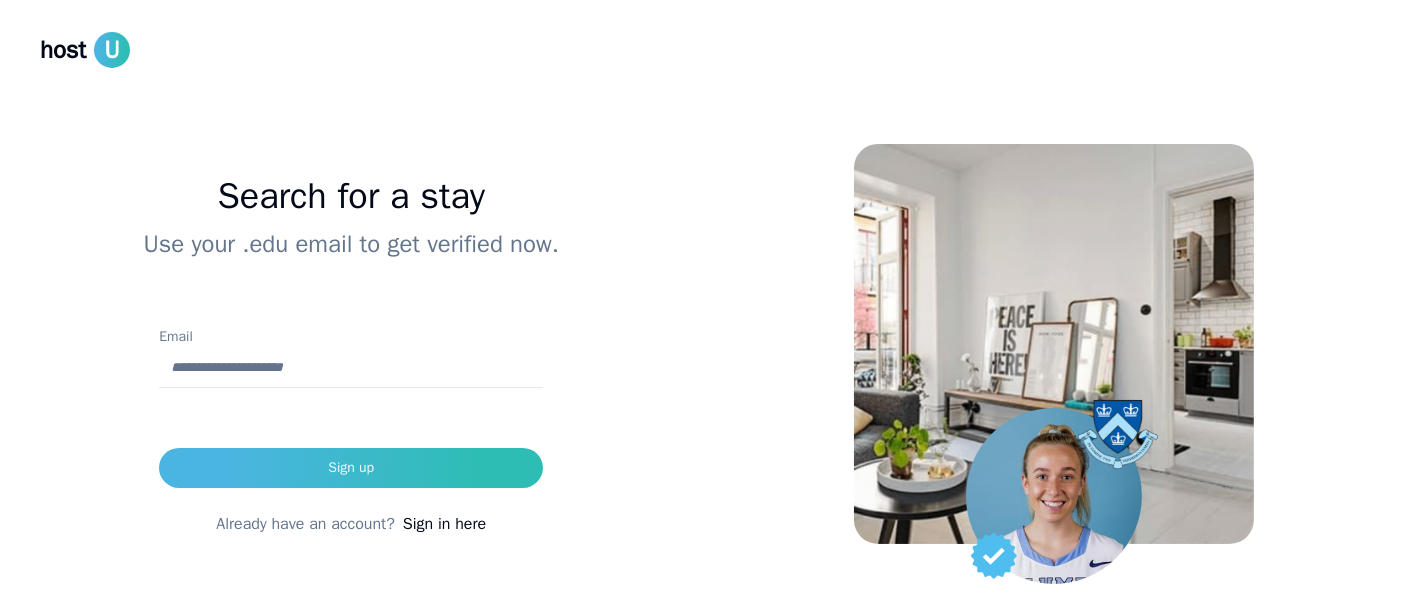 scroll, scrollTop: 51, scrollLeft: 0, axis: vertical 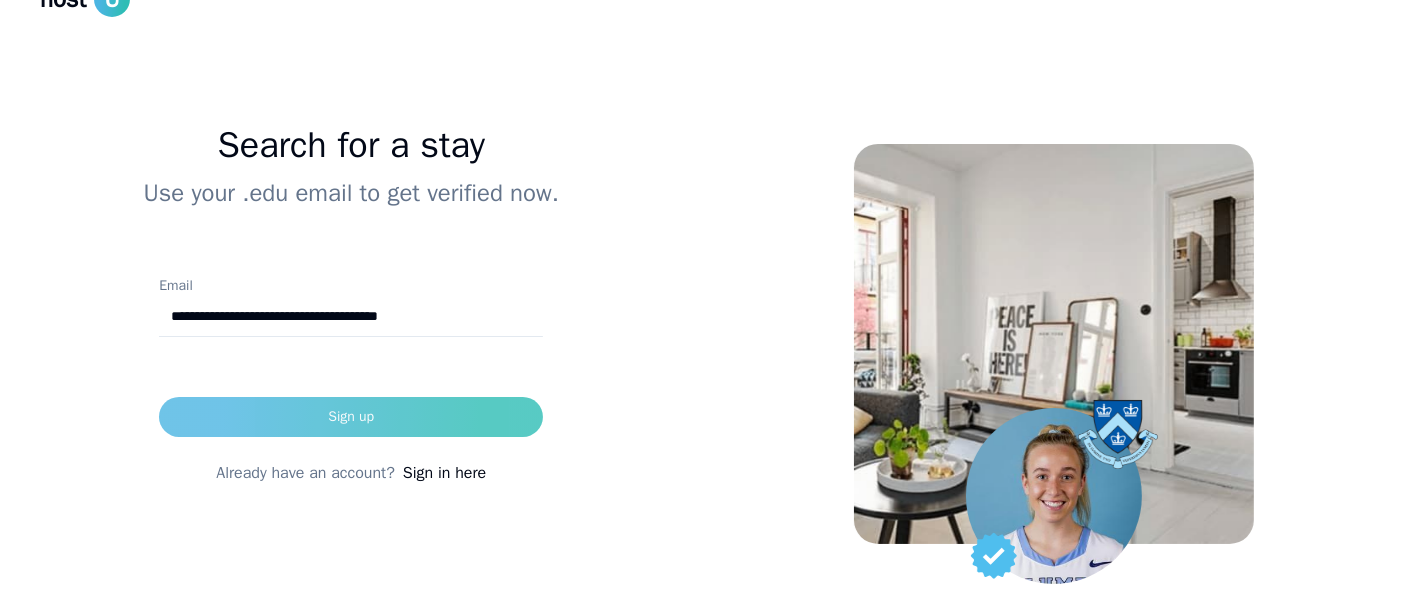type on "**********" 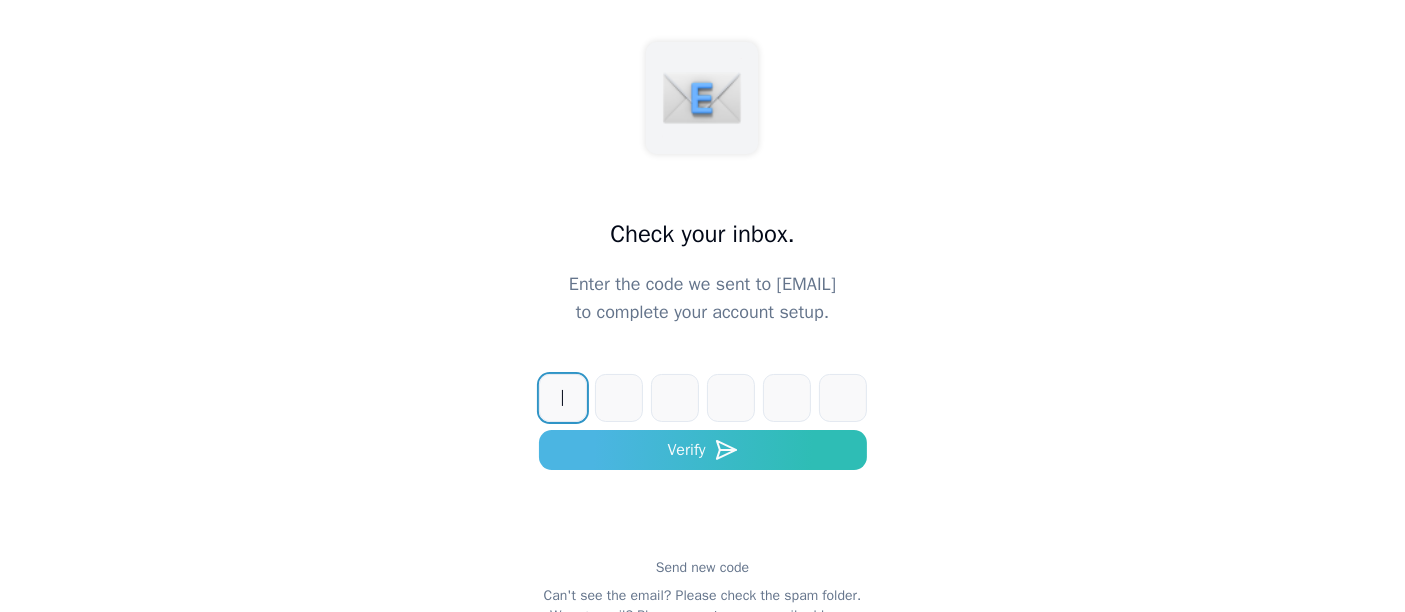 scroll, scrollTop: 162, scrollLeft: 0, axis: vertical 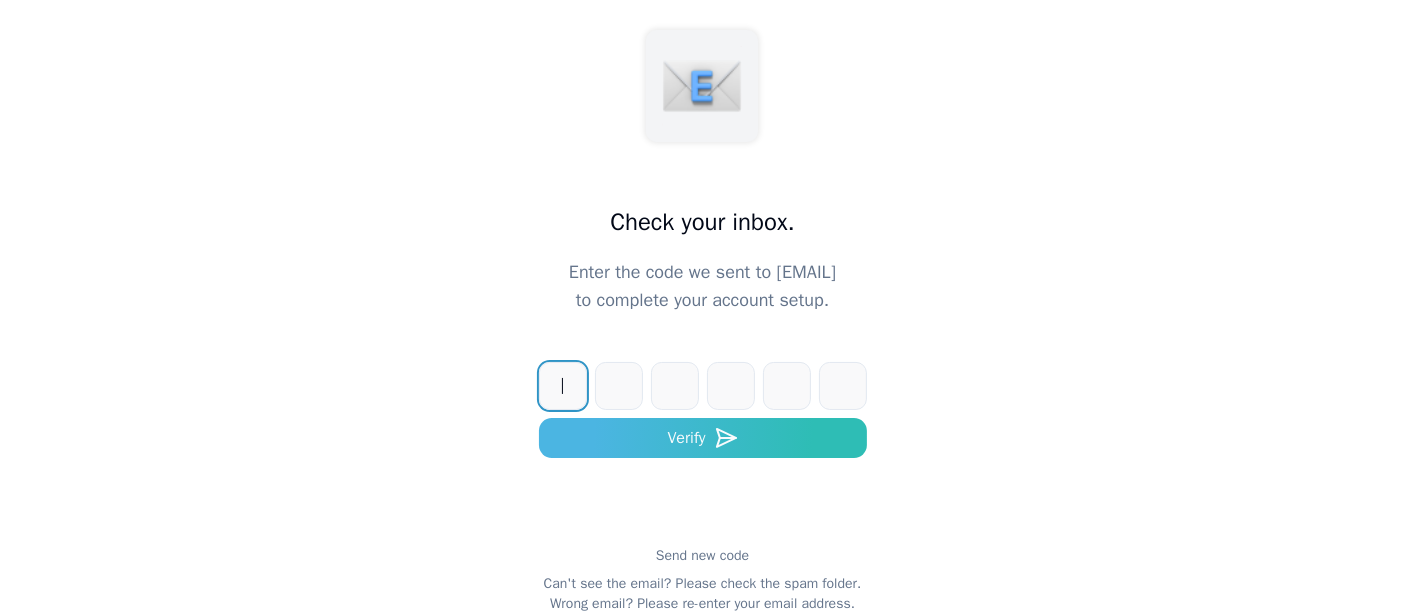 click on "Please re-enter your email address." at bounding box center [746, 603] 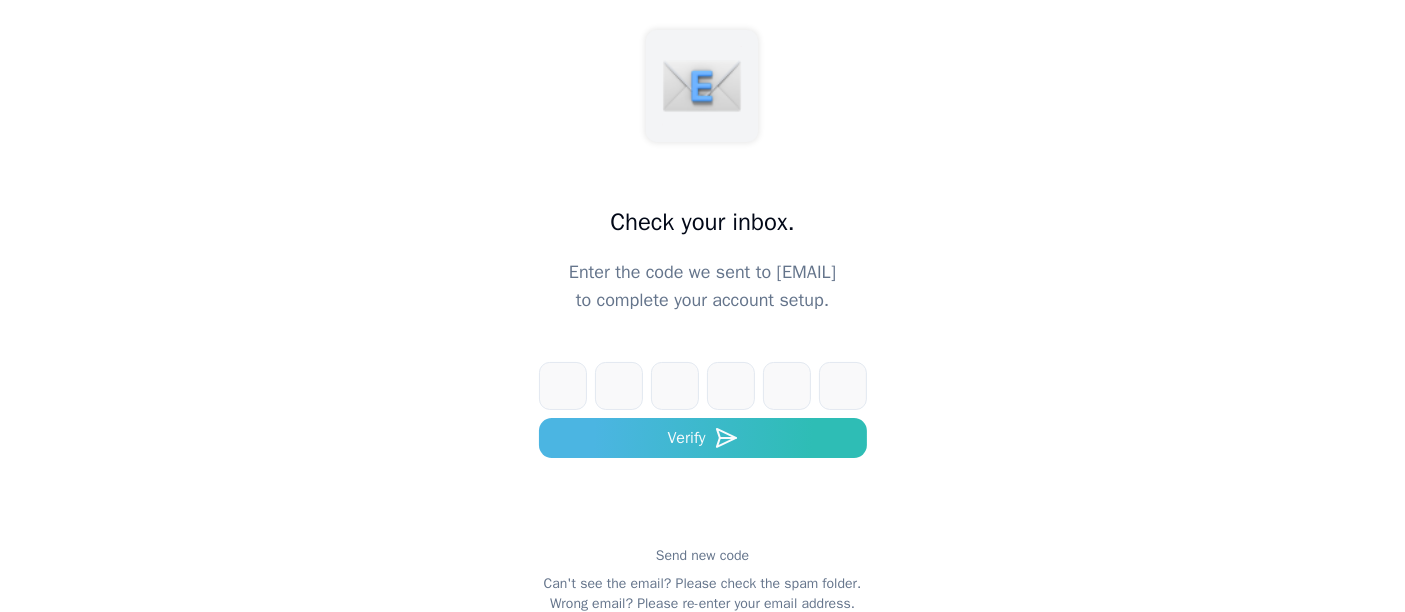 click on "Please re-enter your email address." at bounding box center (746, 603) 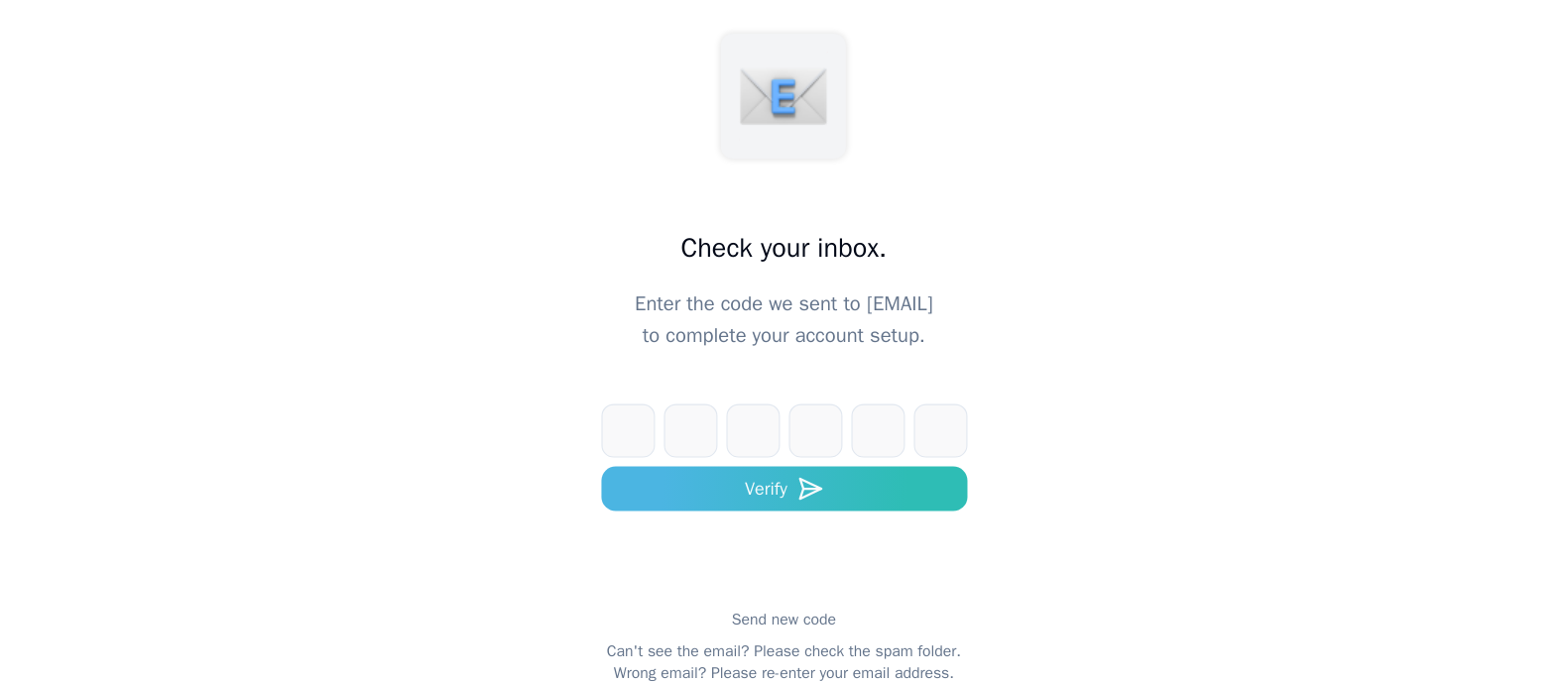 scroll, scrollTop: 85, scrollLeft: 0, axis: vertical 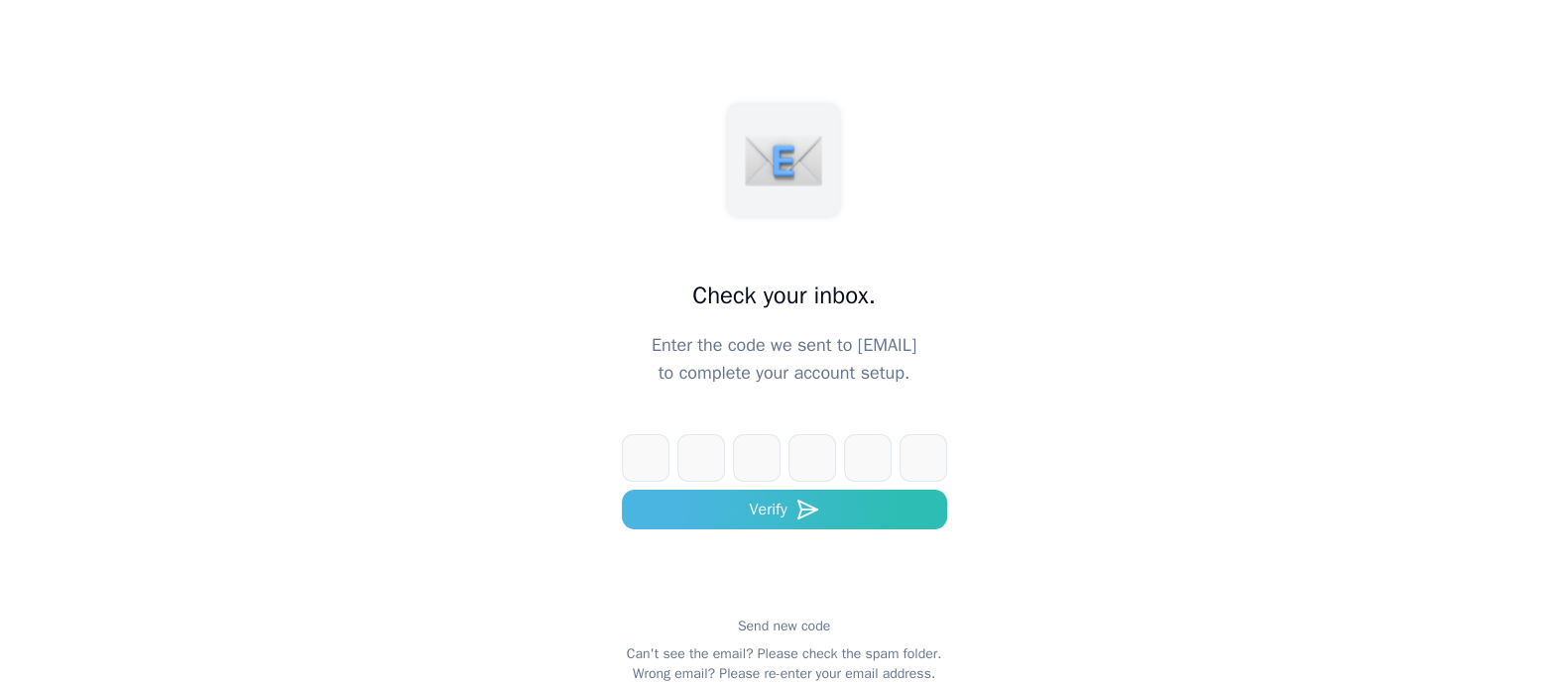 click on "Please re-enter your email address." at bounding box center [827, 673] 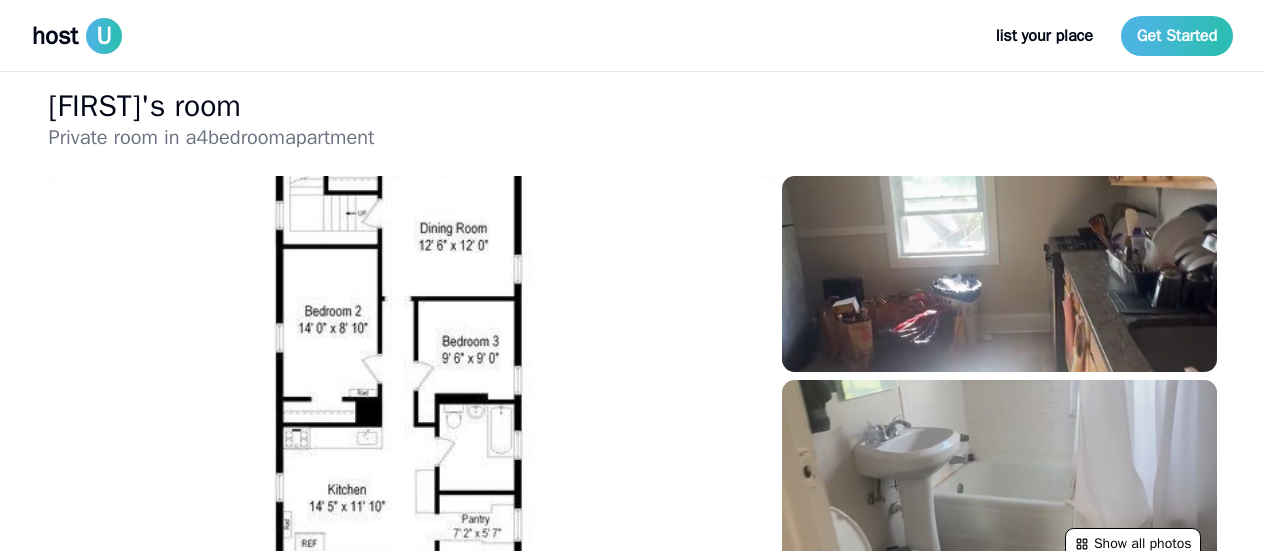 scroll, scrollTop: 0, scrollLeft: 0, axis: both 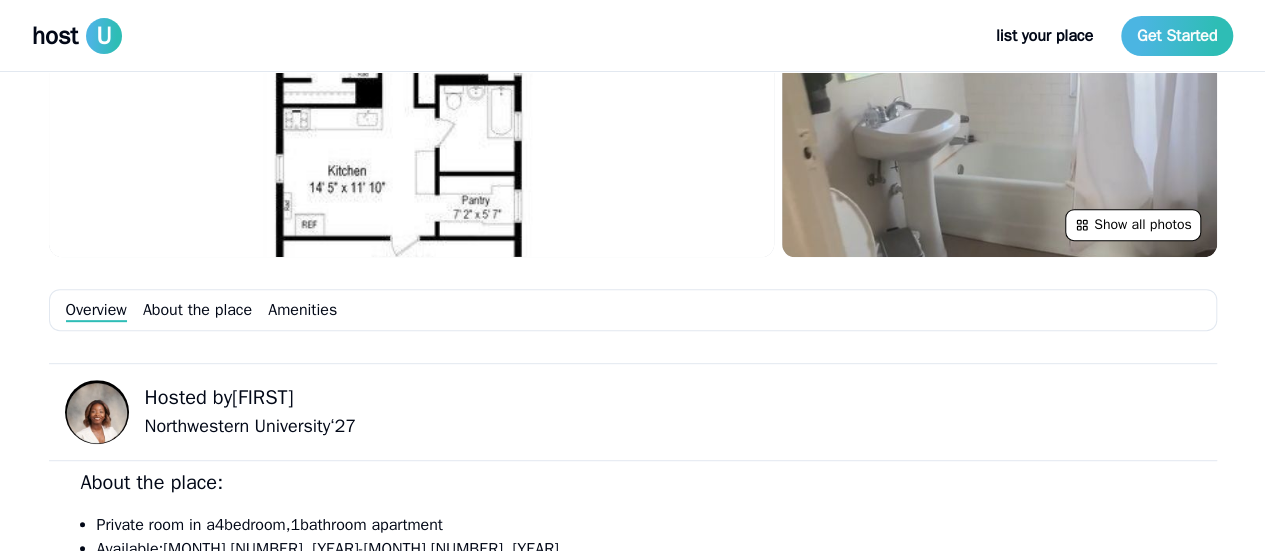 click at bounding box center (411, 57) 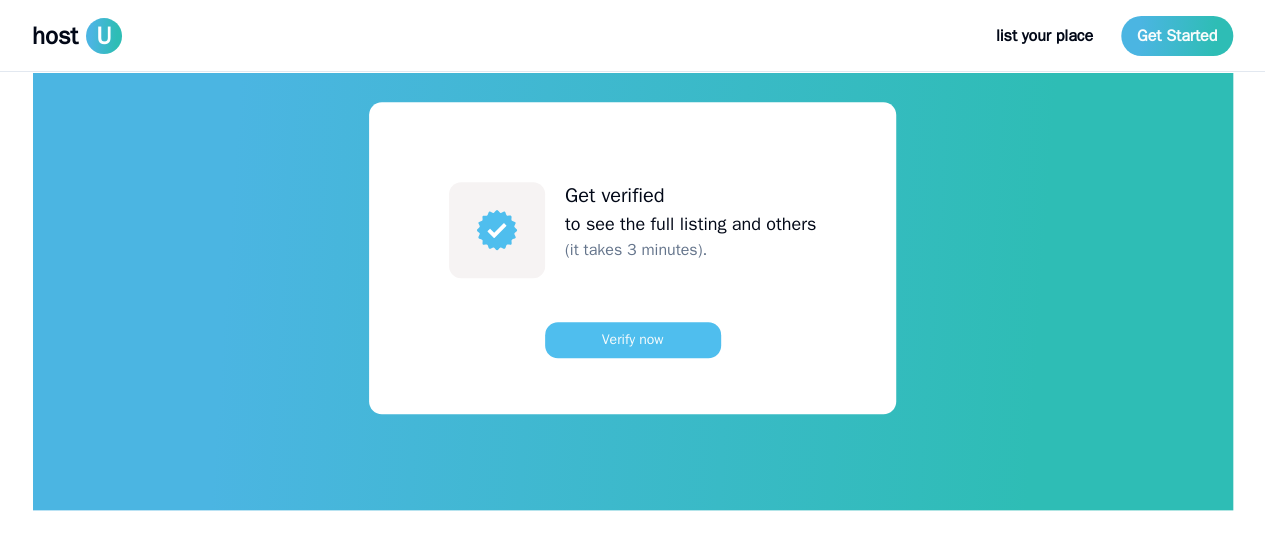 scroll, scrollTop: 950, scrollLeft: 0, axis: vertical 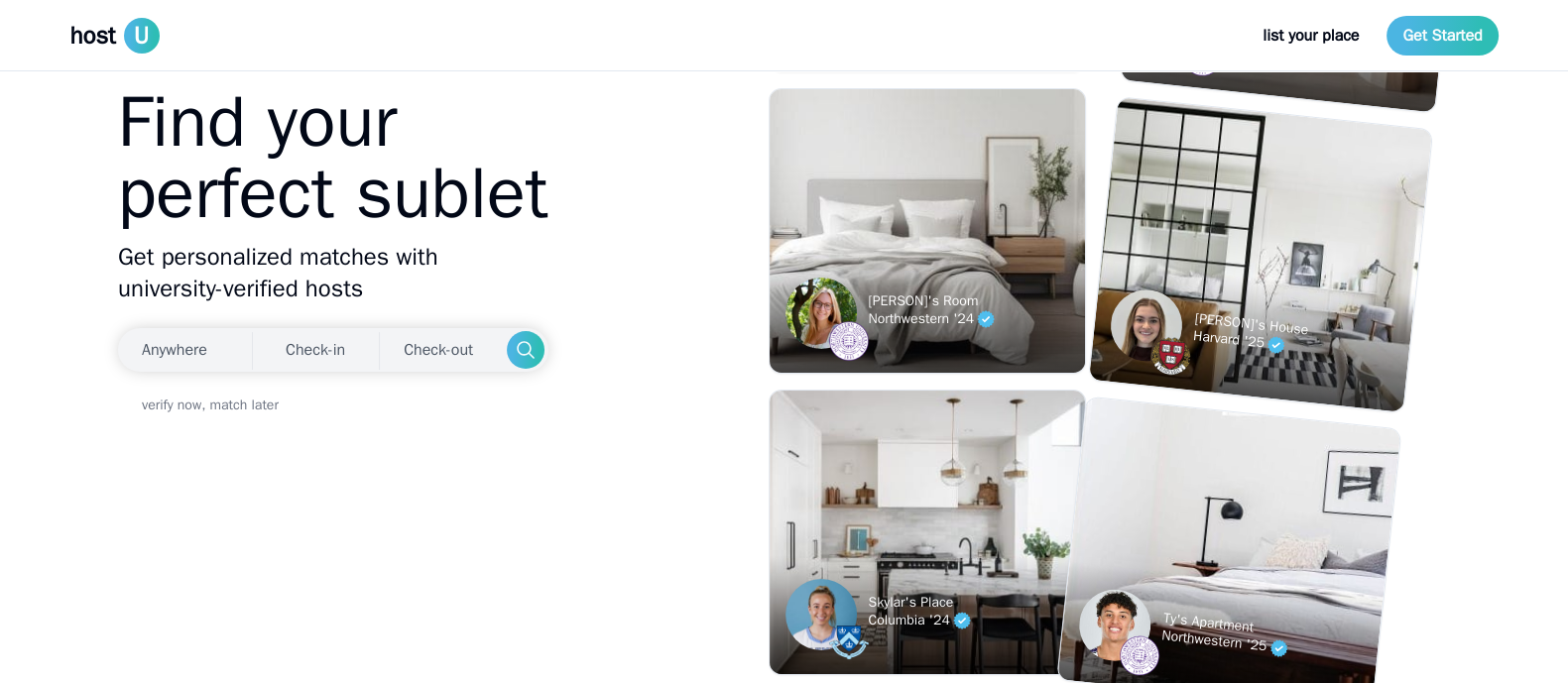 click on "Anywhere" at bounding box center (175, 350) 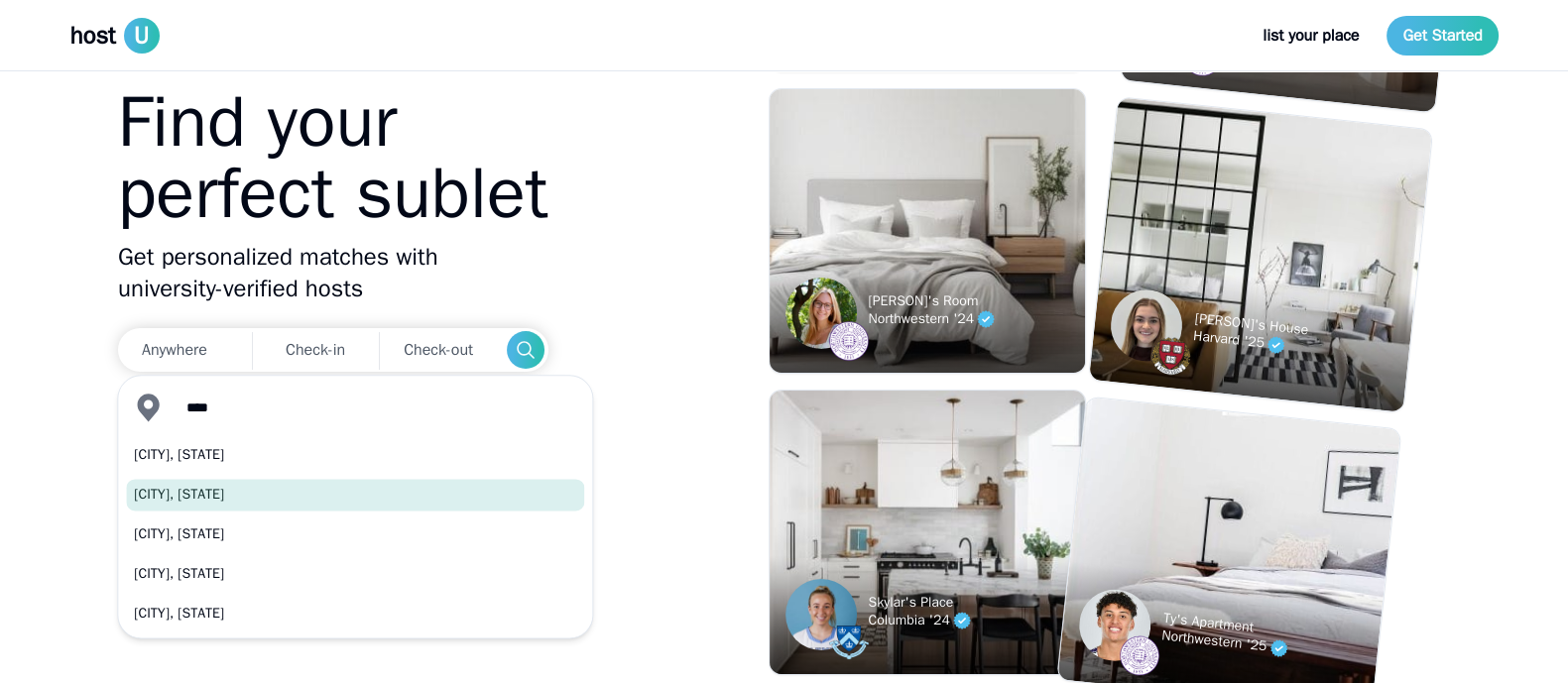 click on "Evanston, IL" at bounding box center [355, 495] 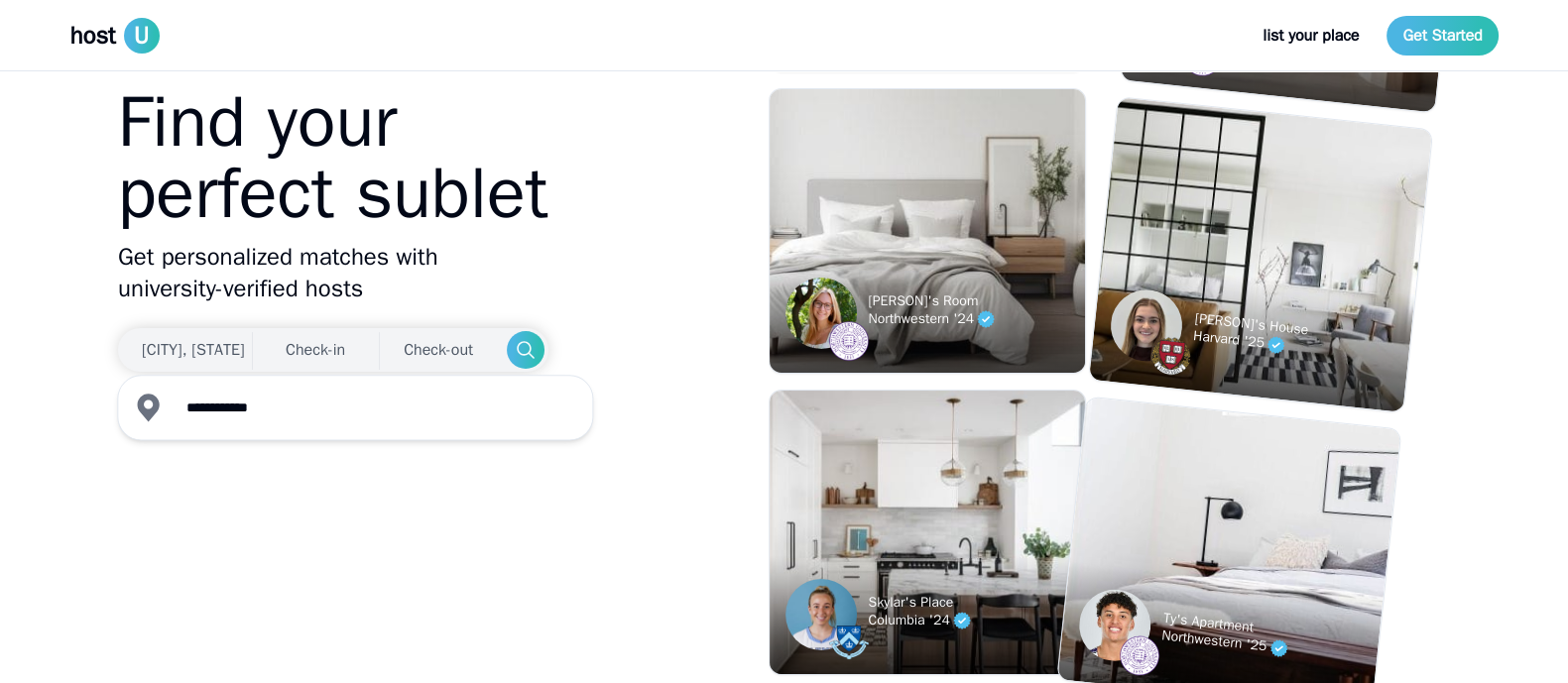 type on "**********" 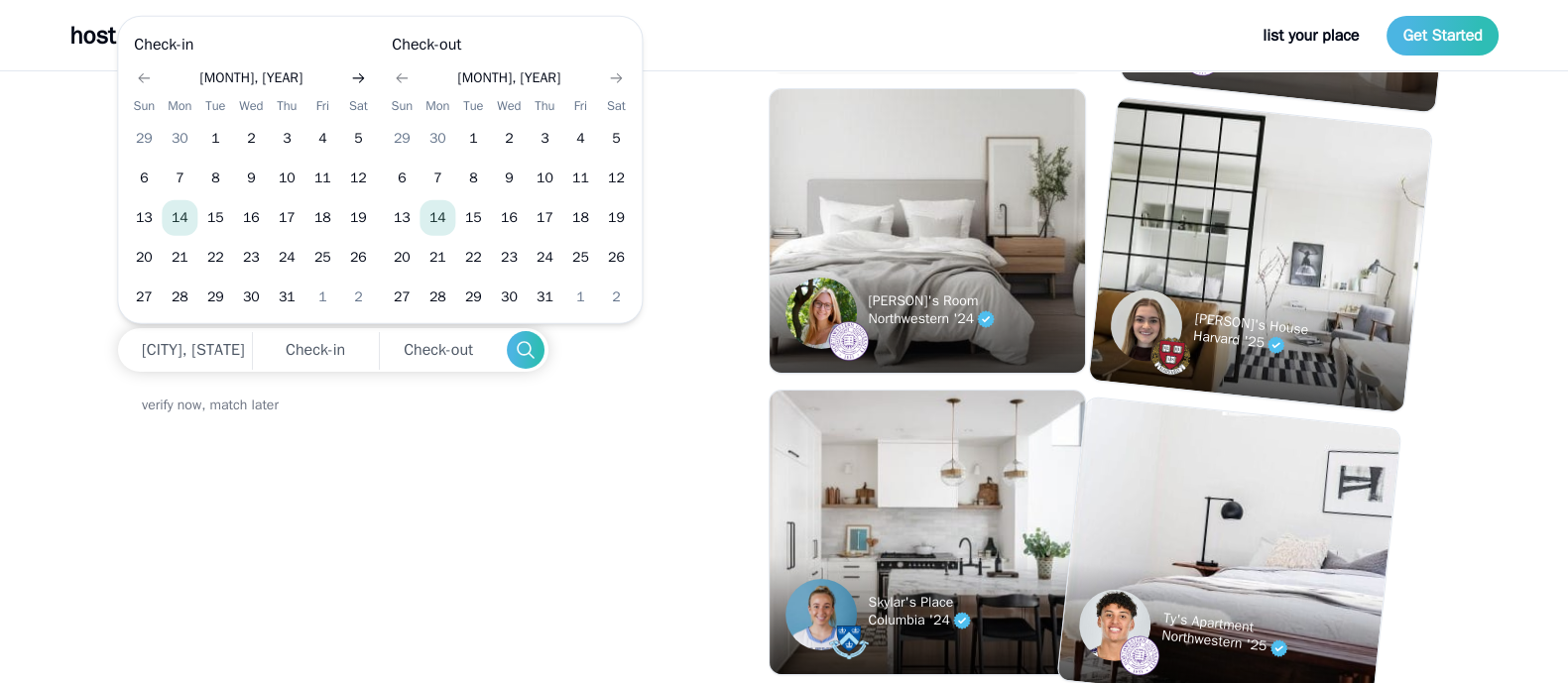 click 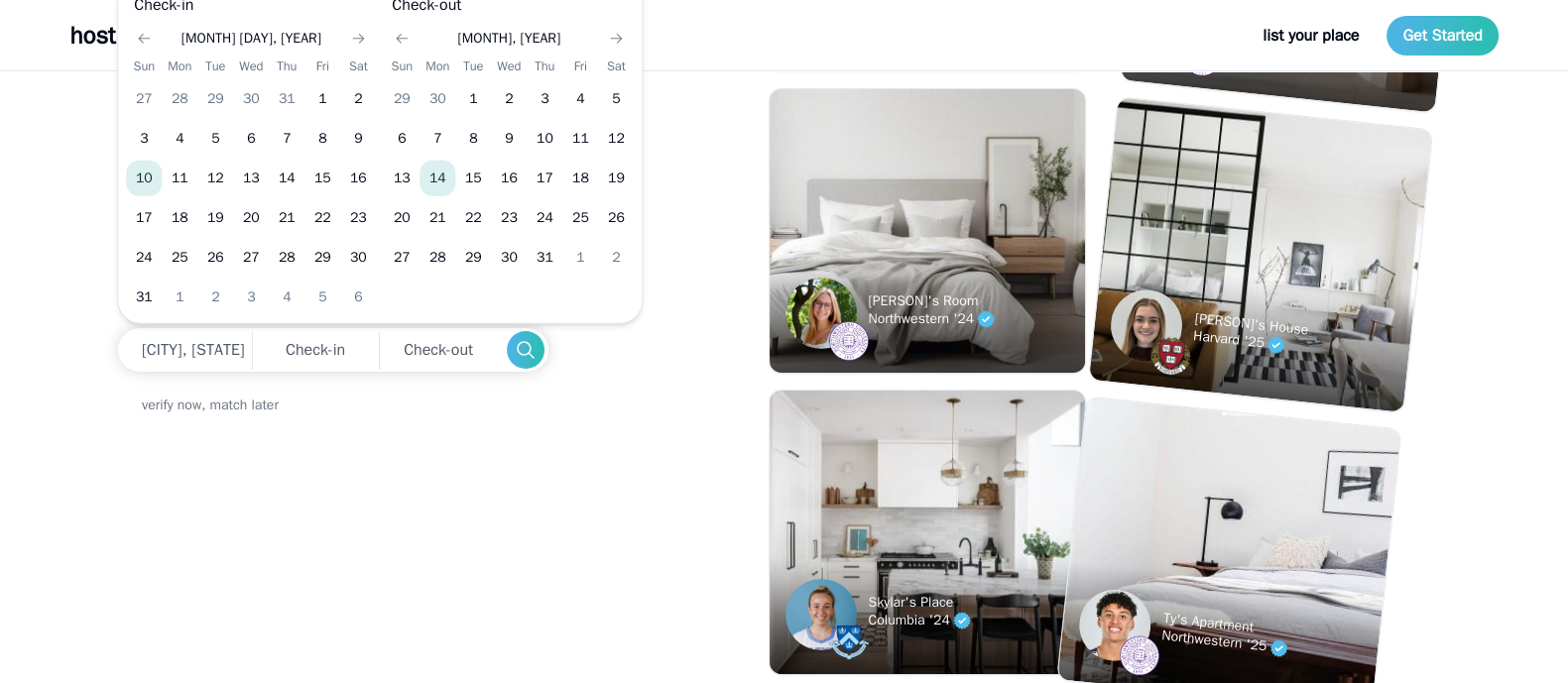 click on "10" at bounding box center [144, 178] 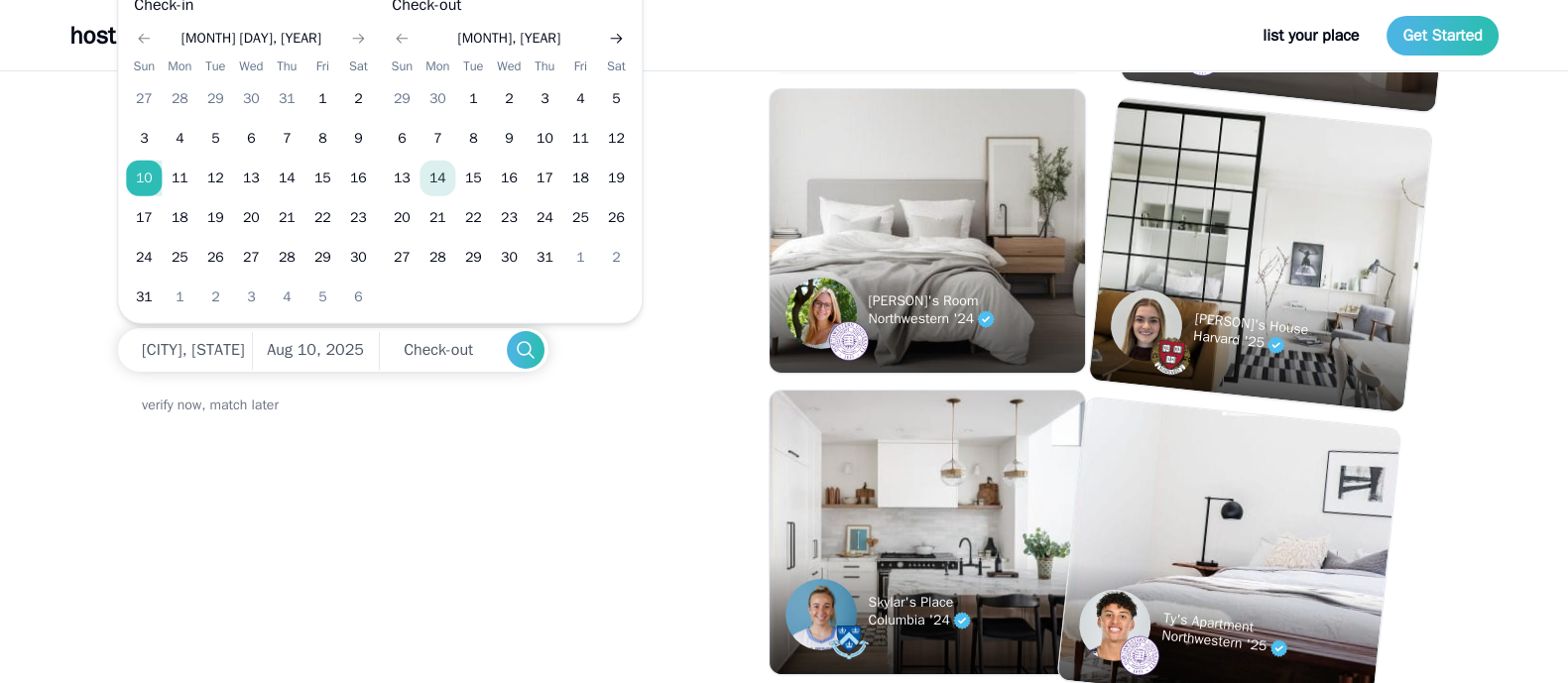 click 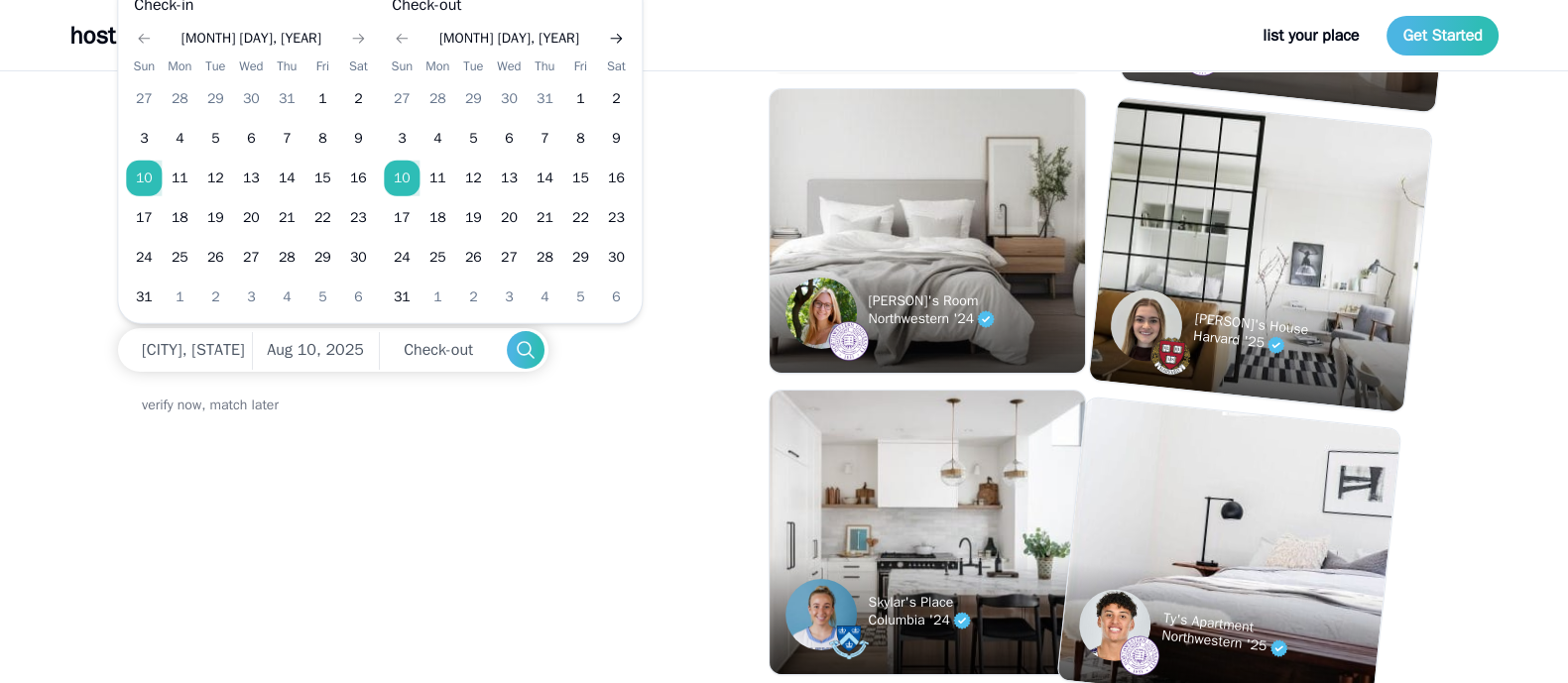 click 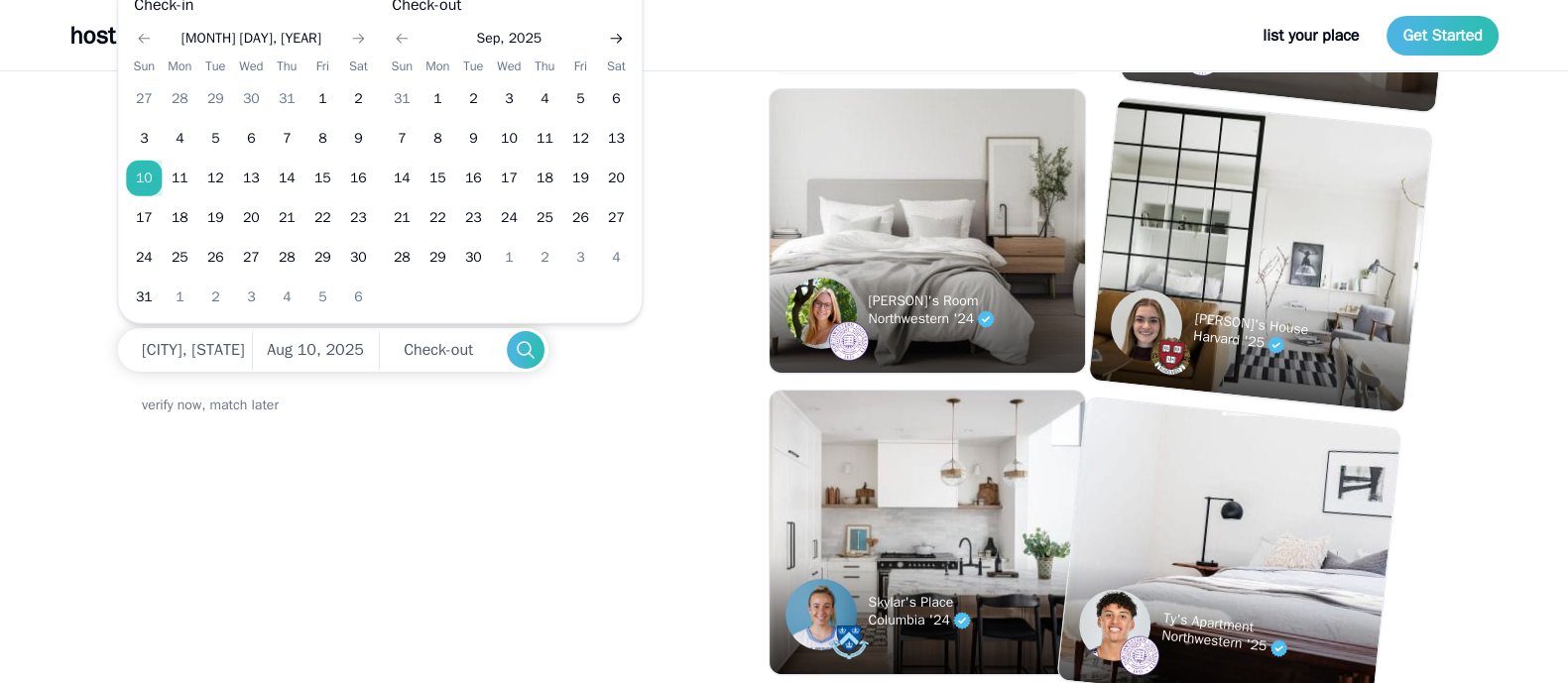 click 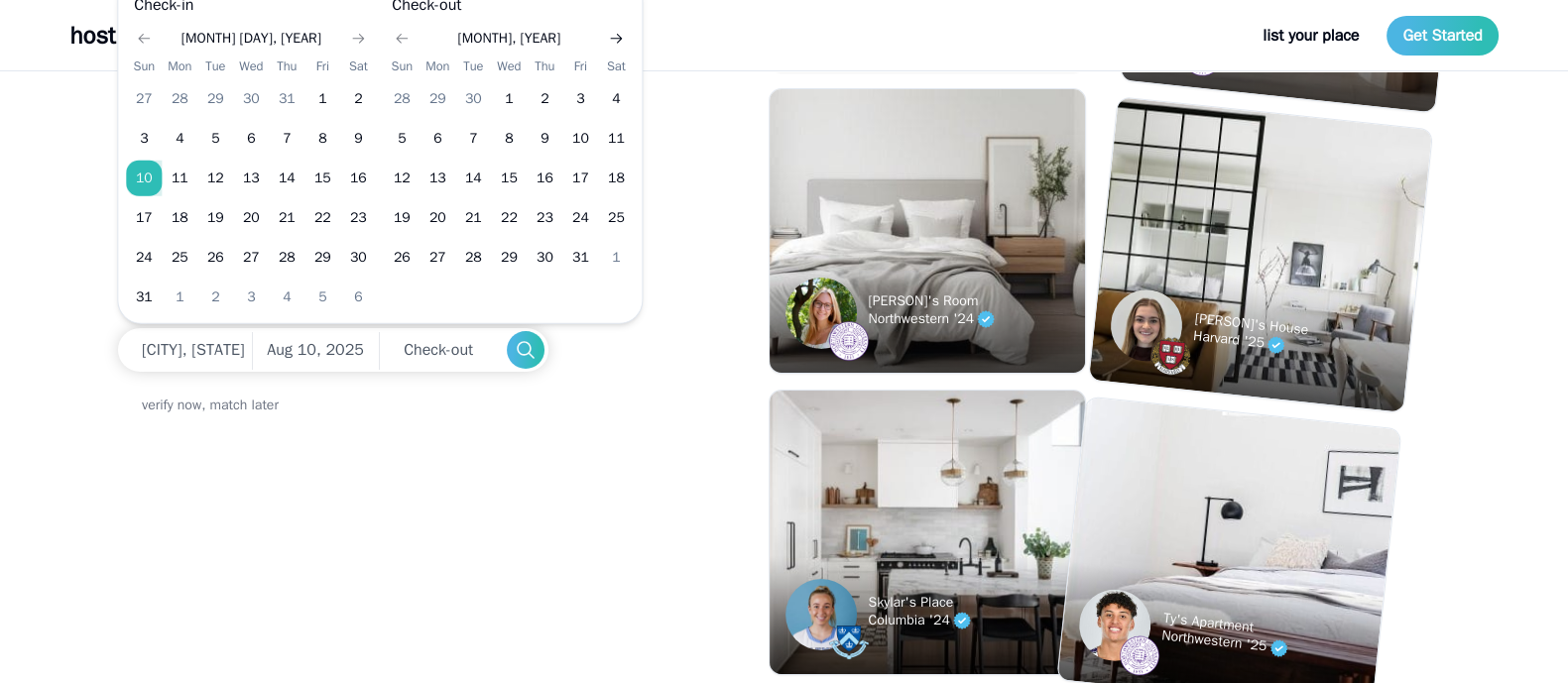 click 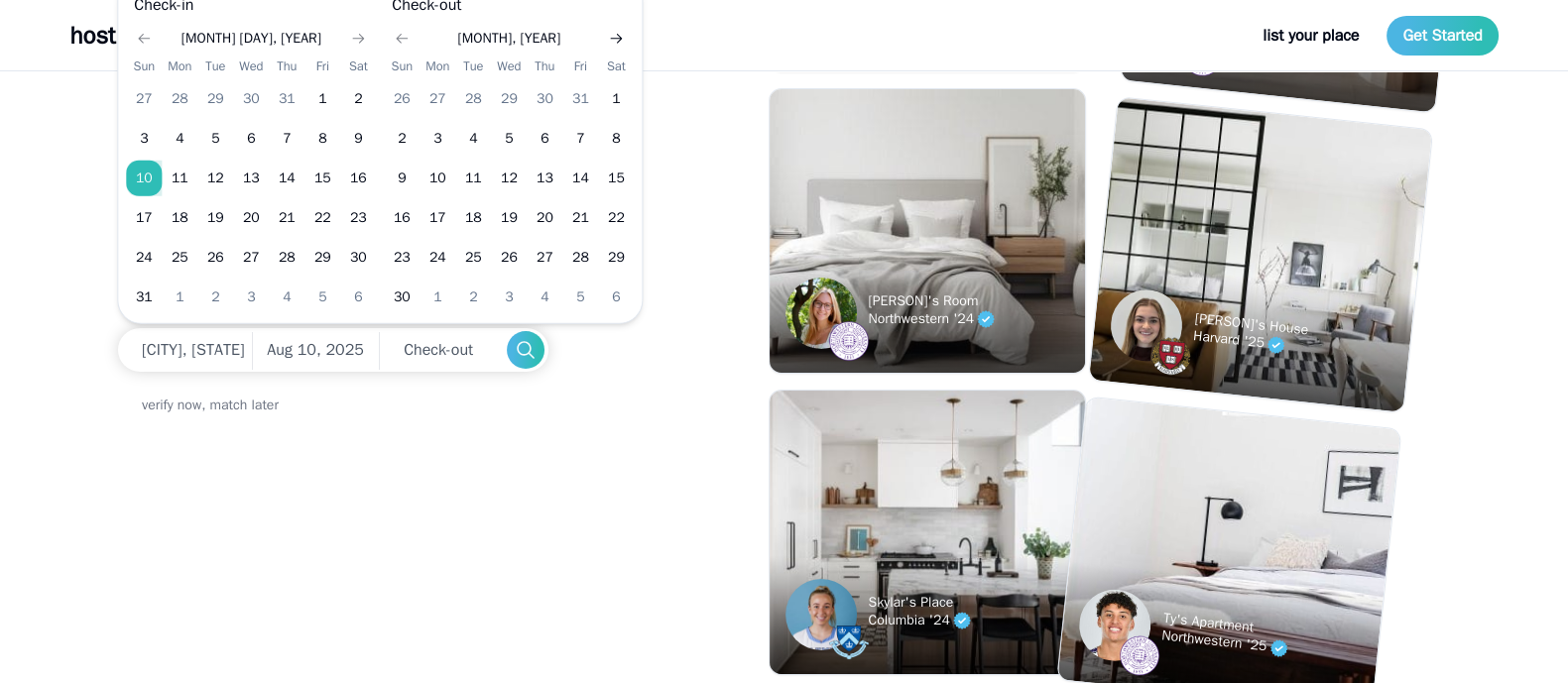 click 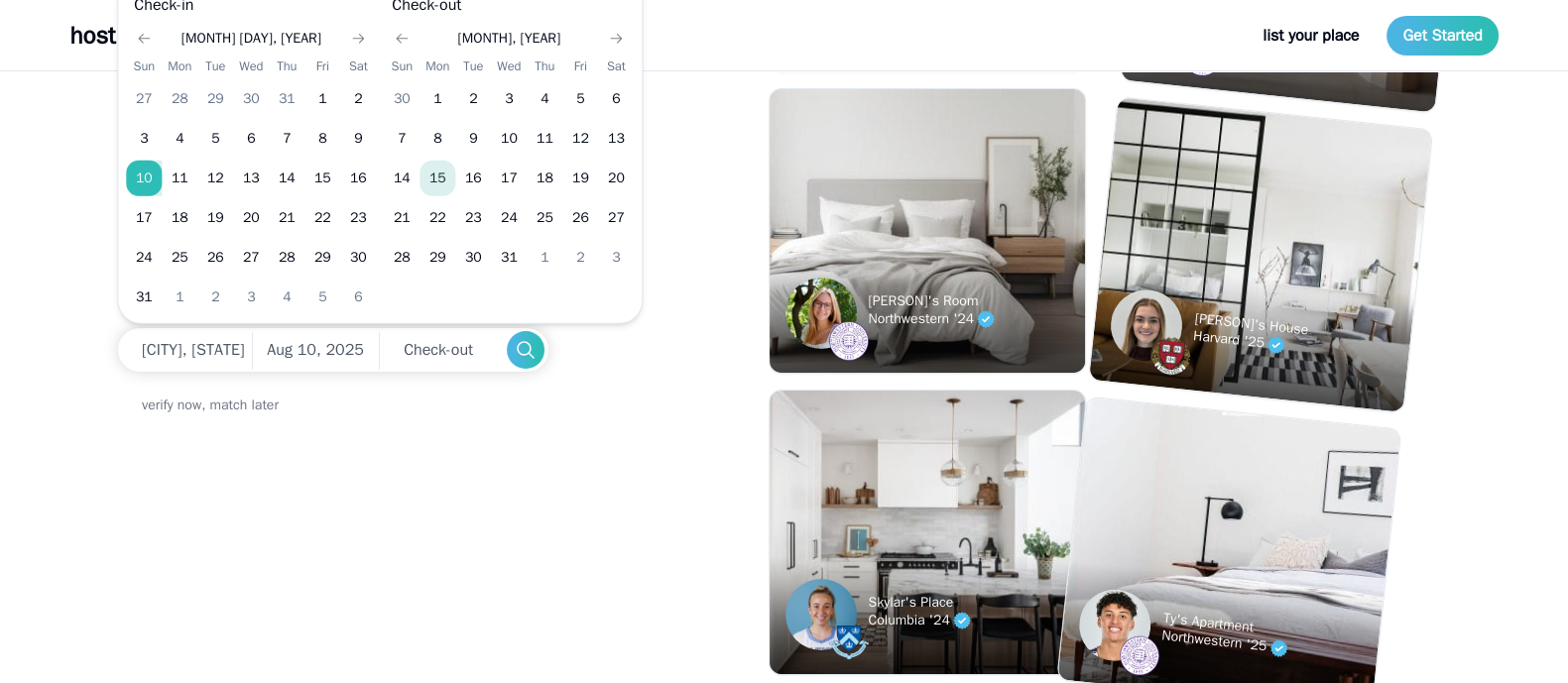 click on "15" at bounding box center (437, 178) 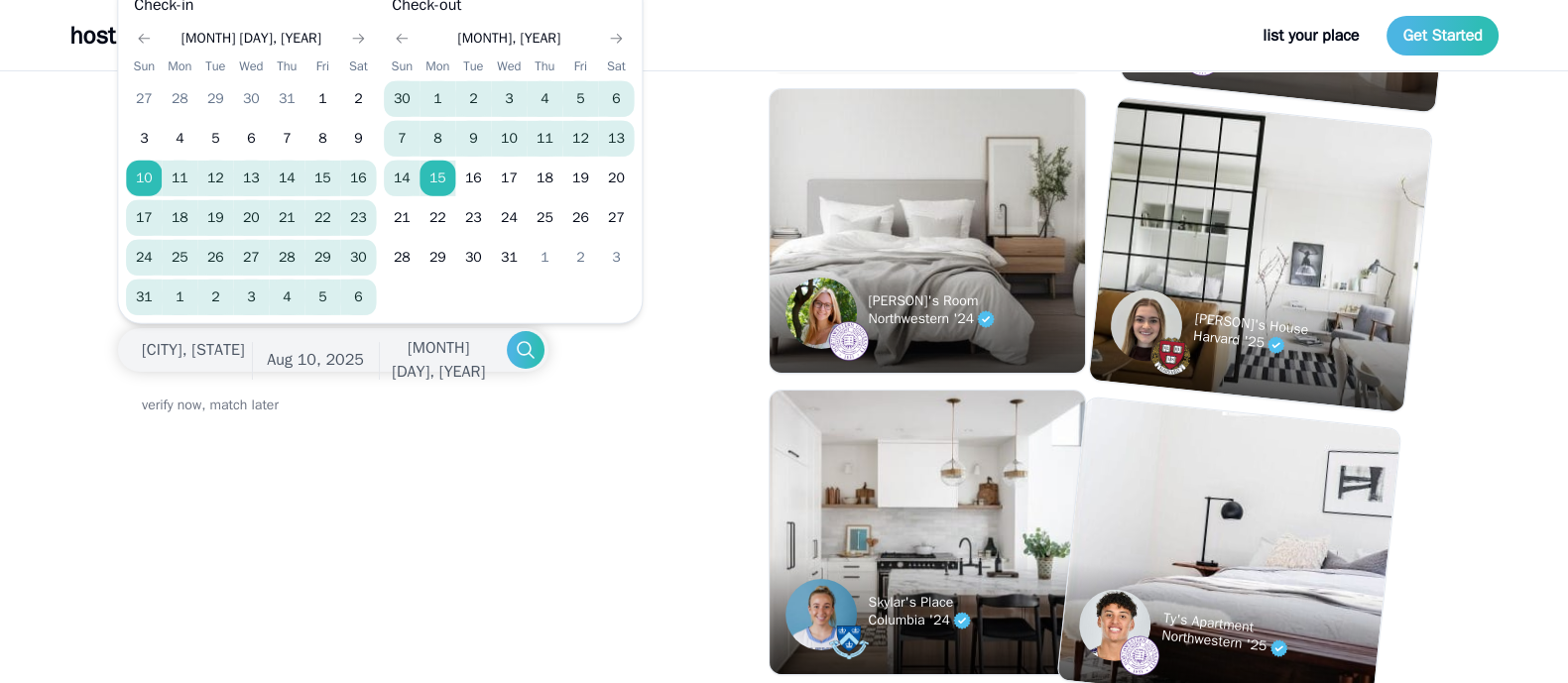 click on "Aug 10, 2025 Dec 15, 2025" at bounding box center (333, 350) 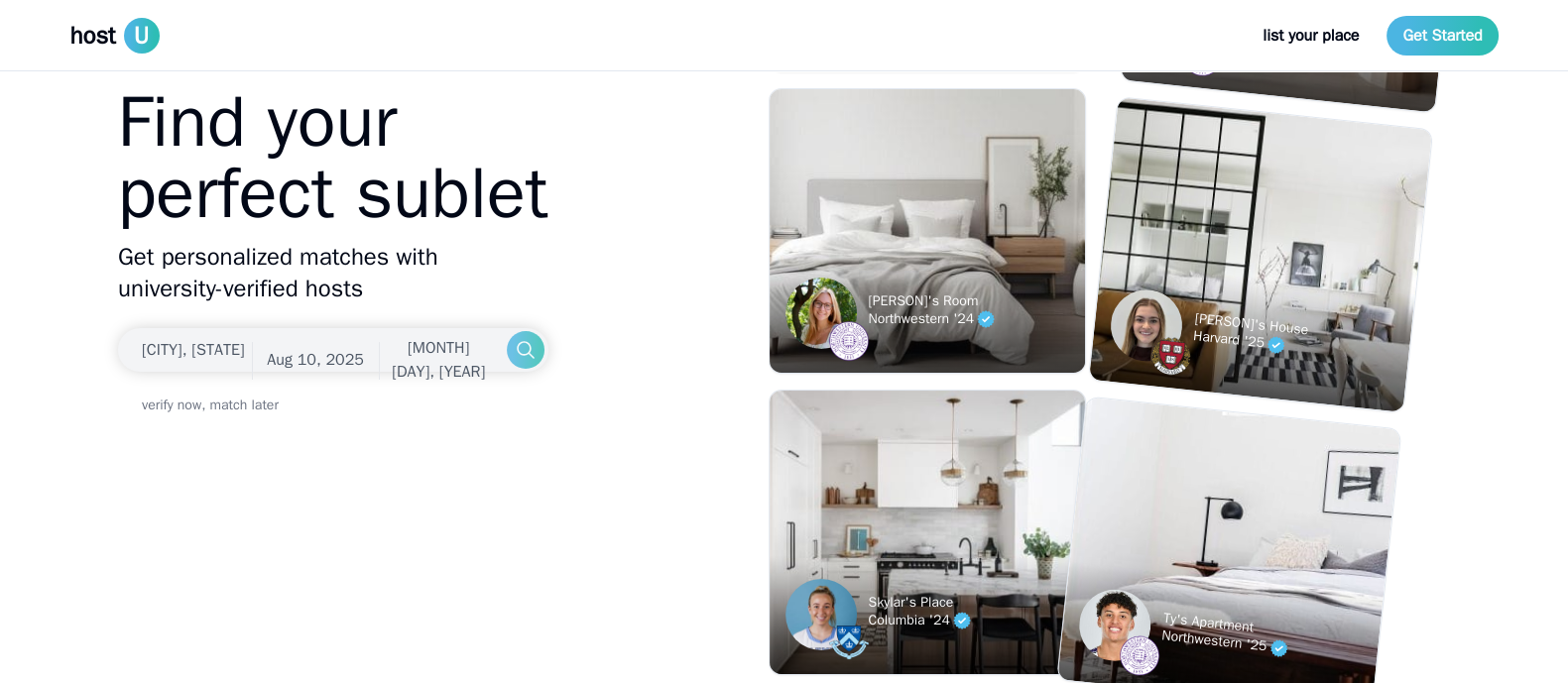 click 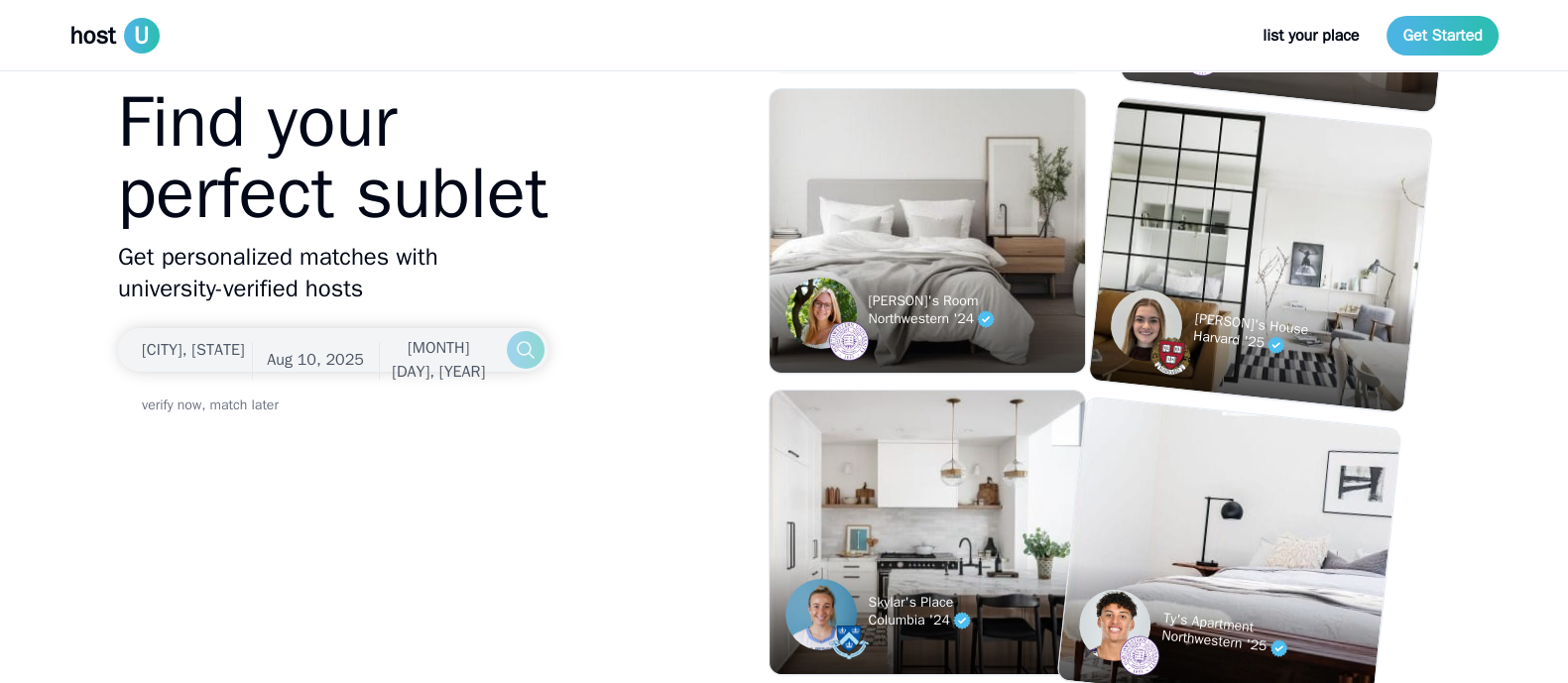 click on "Aug 10, 2025 Dec 15, 2025" at bounding box center [333, 350] 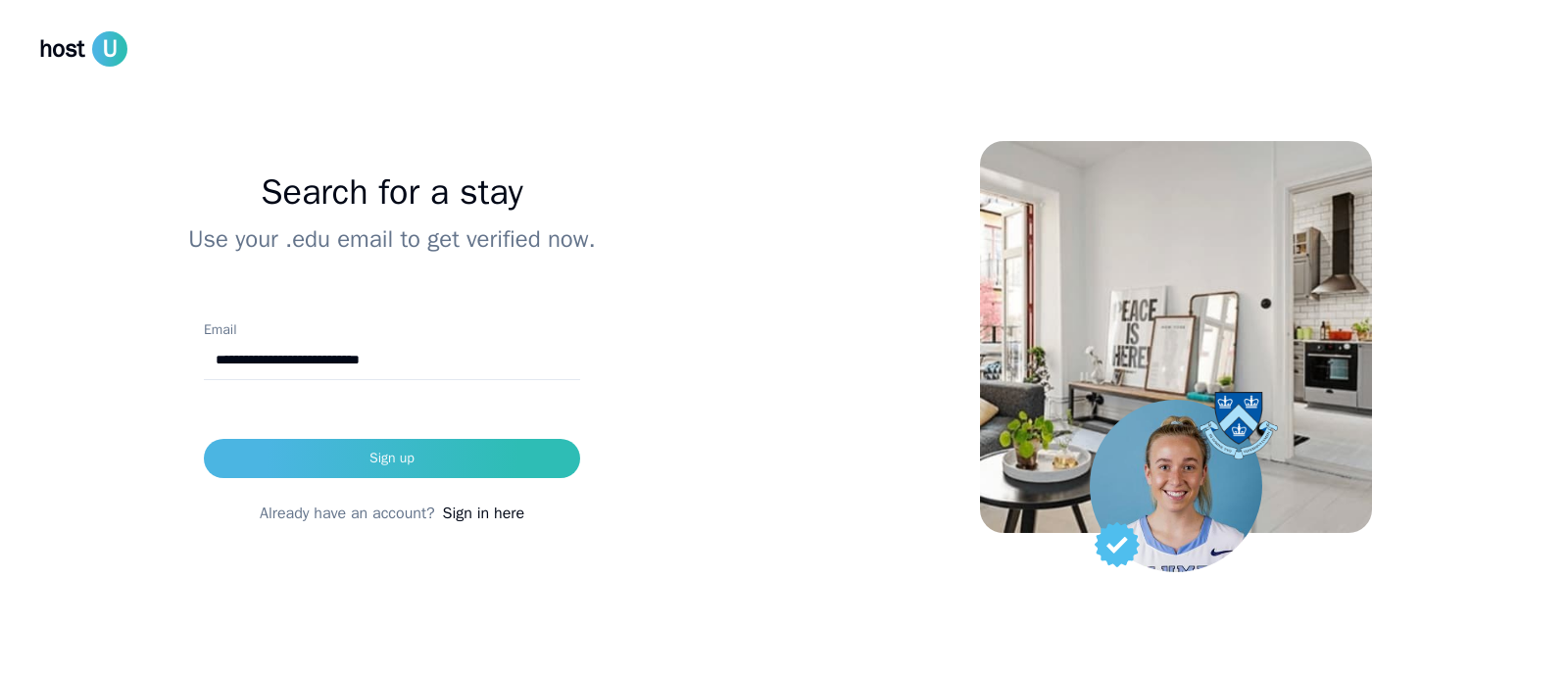 click on "**********" at bounding box center [392, 361] 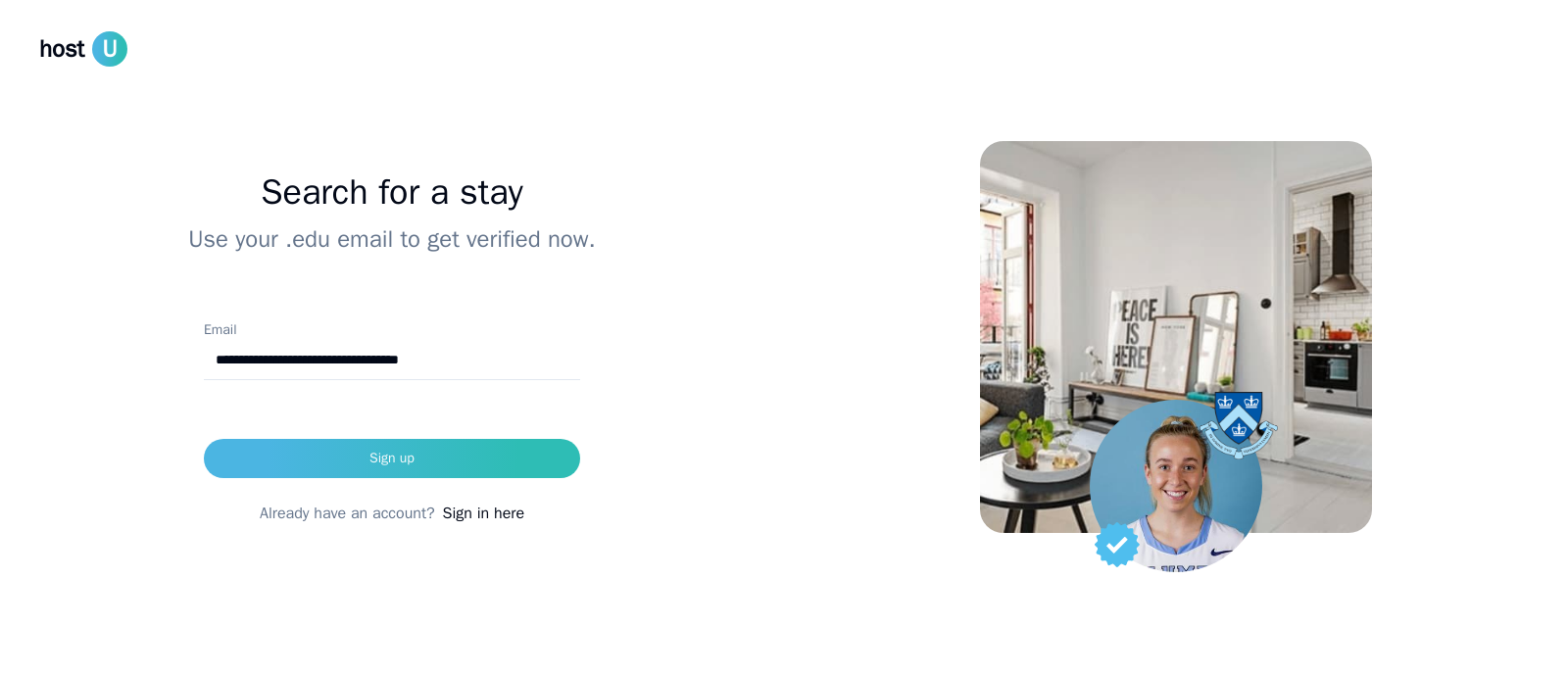 click on "**********" at bounding box center (392, 361) 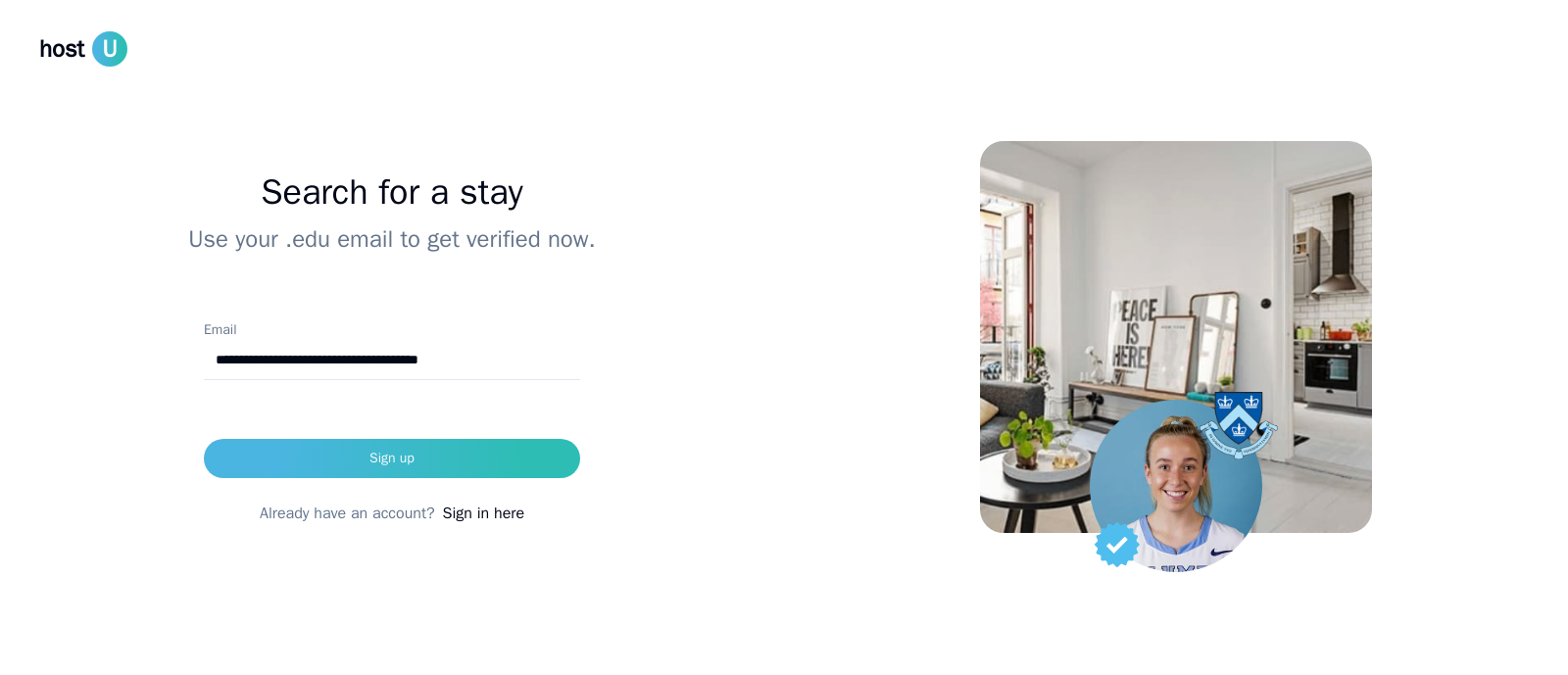 type on "**********" 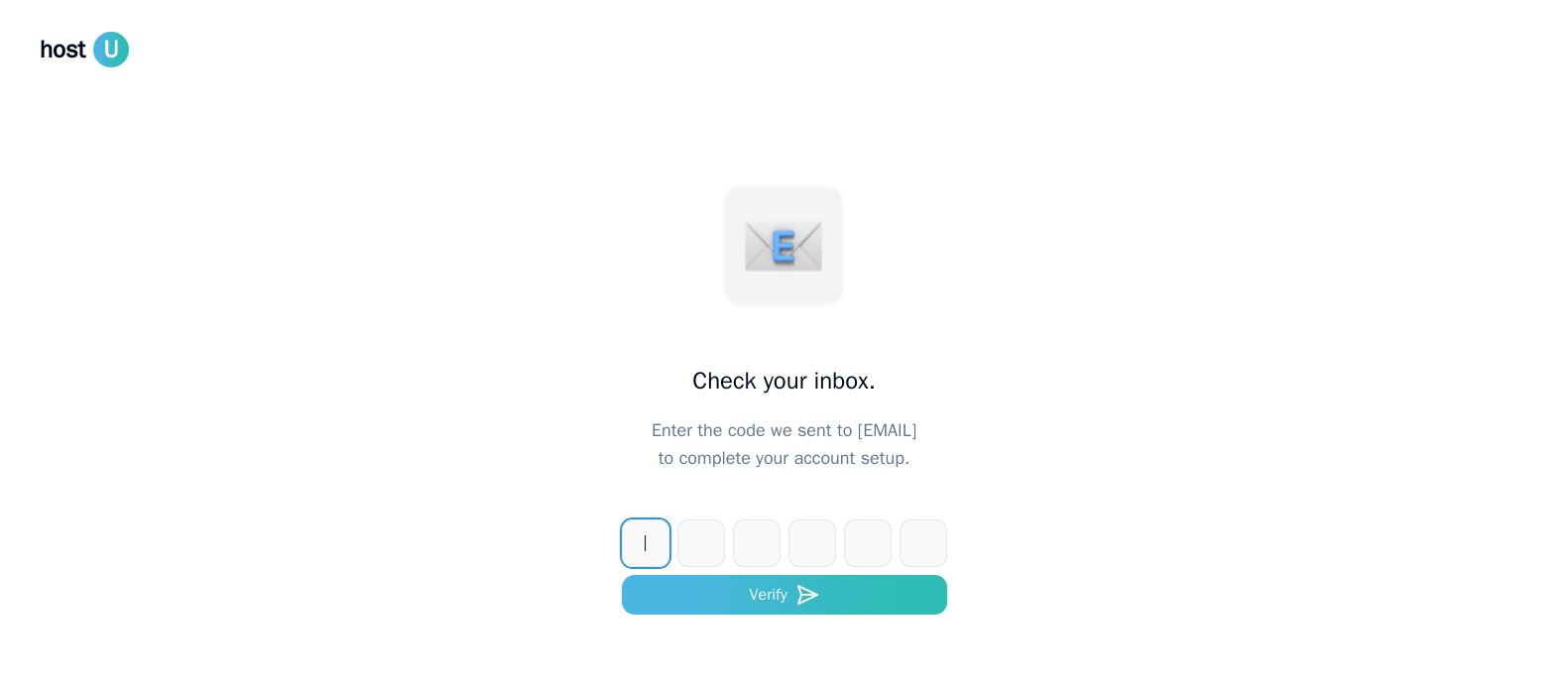 scroll, scrollTop: 85, scrollLeft: 0, axis: vertical 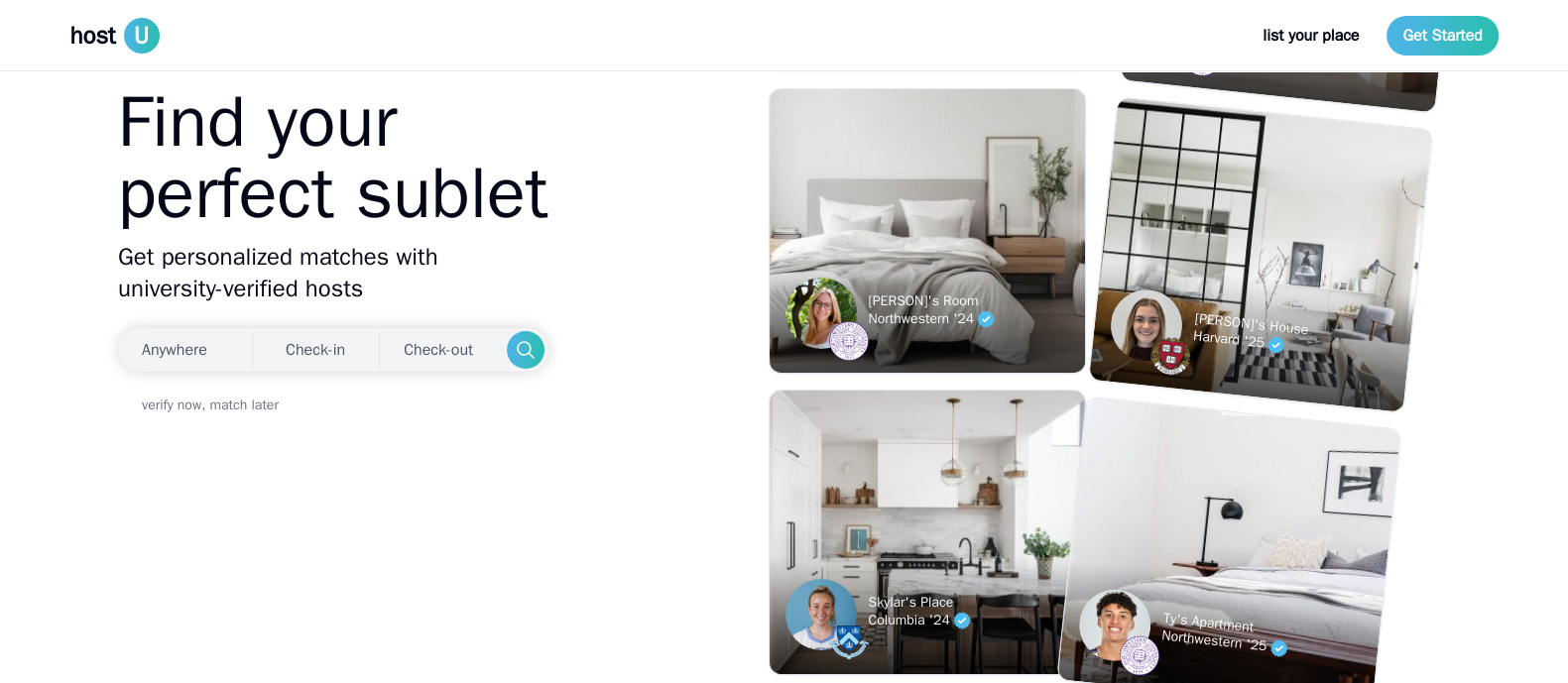 click on "Anywhere" at bounding box center [175, 350] 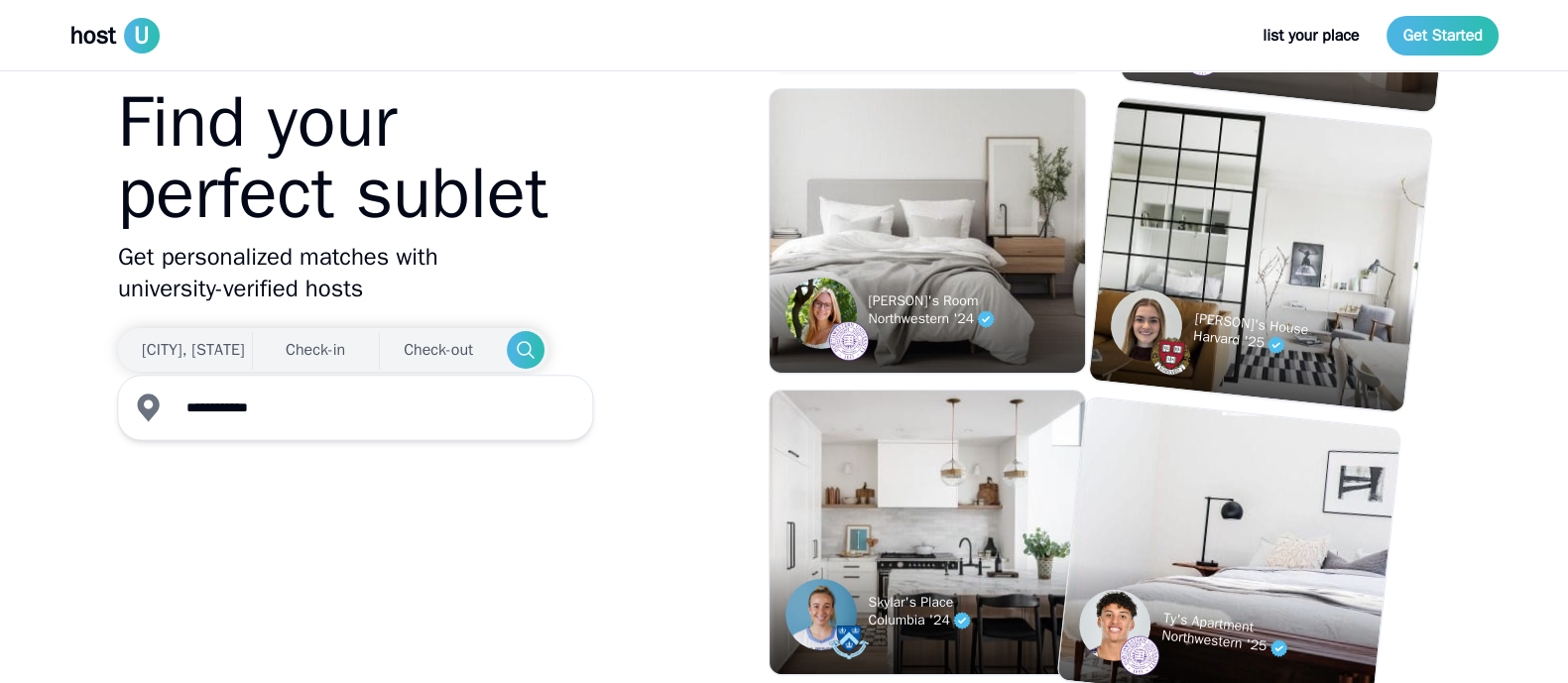 type on "**********" 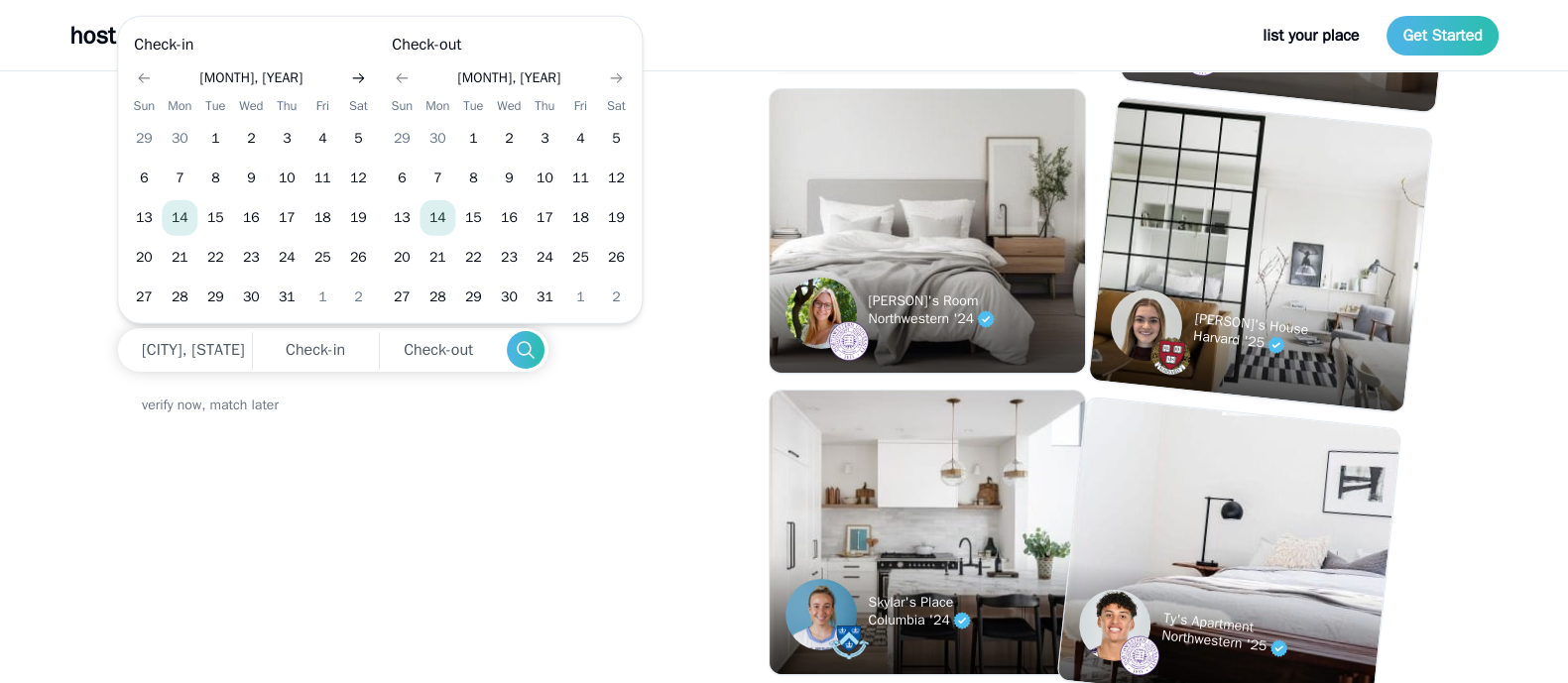 click 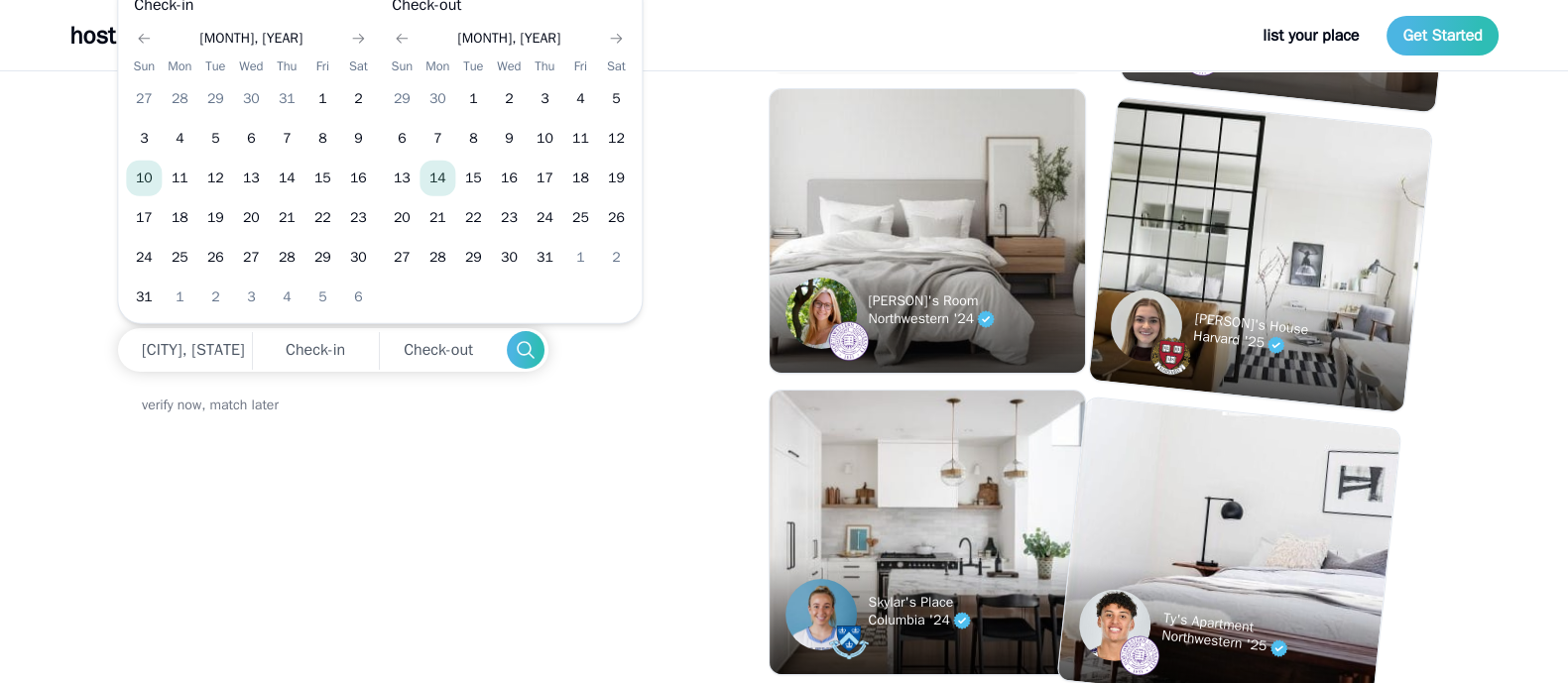 click on "10" at bounding box center (144, 178) 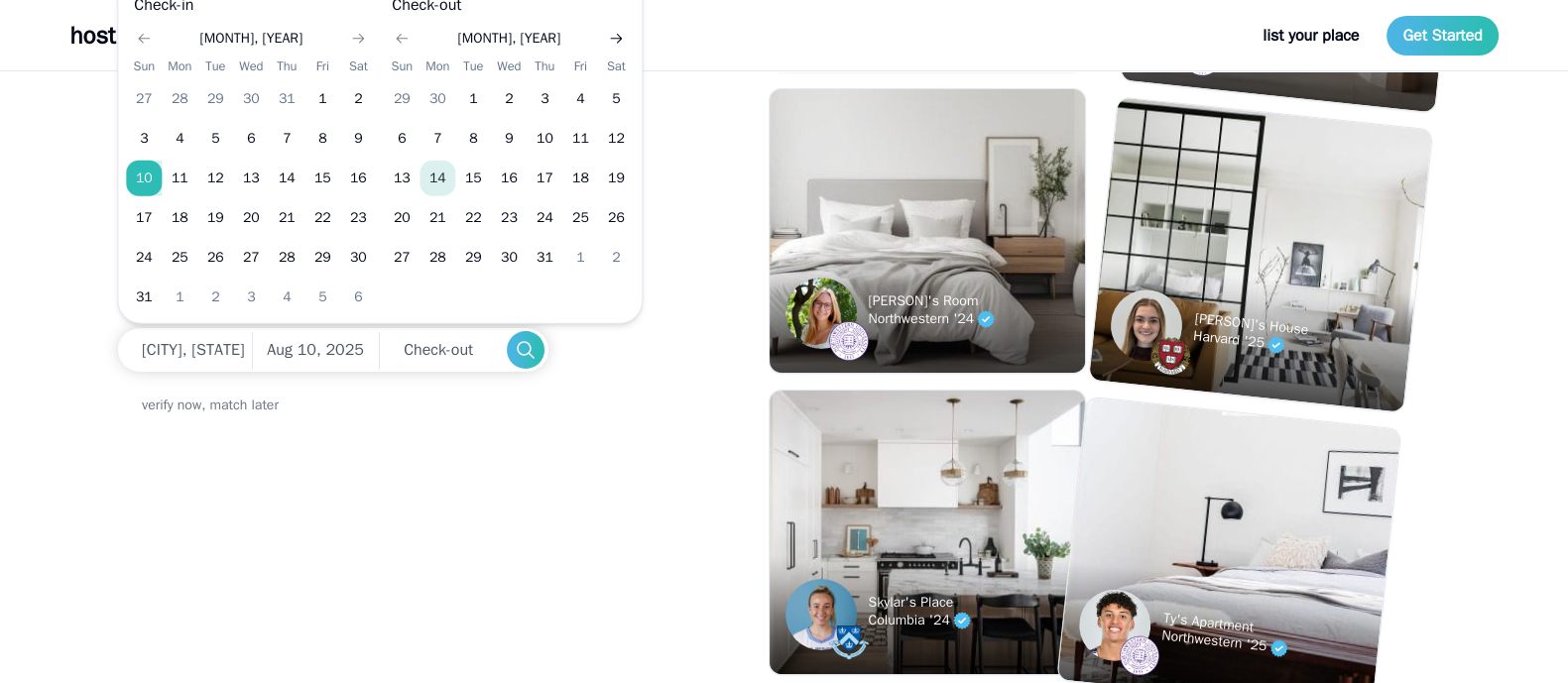 click 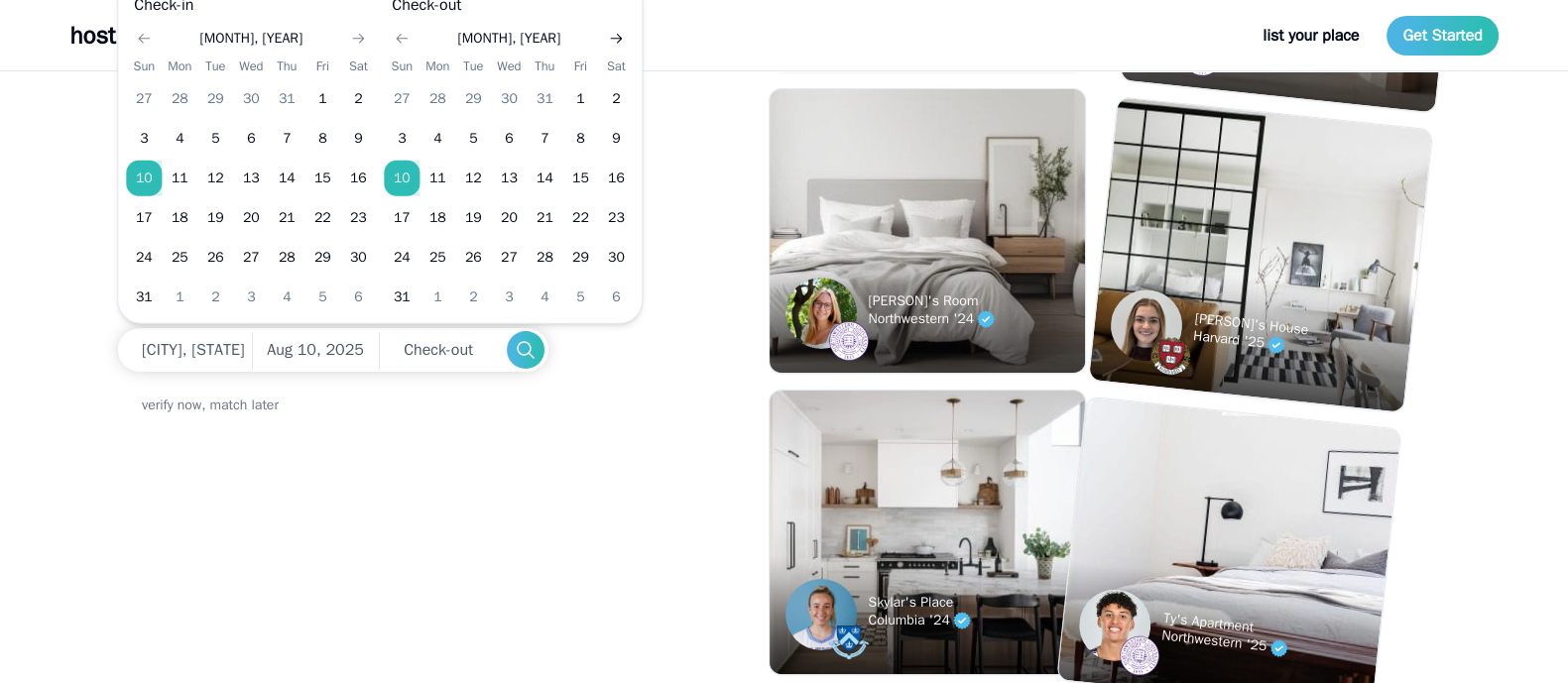 click 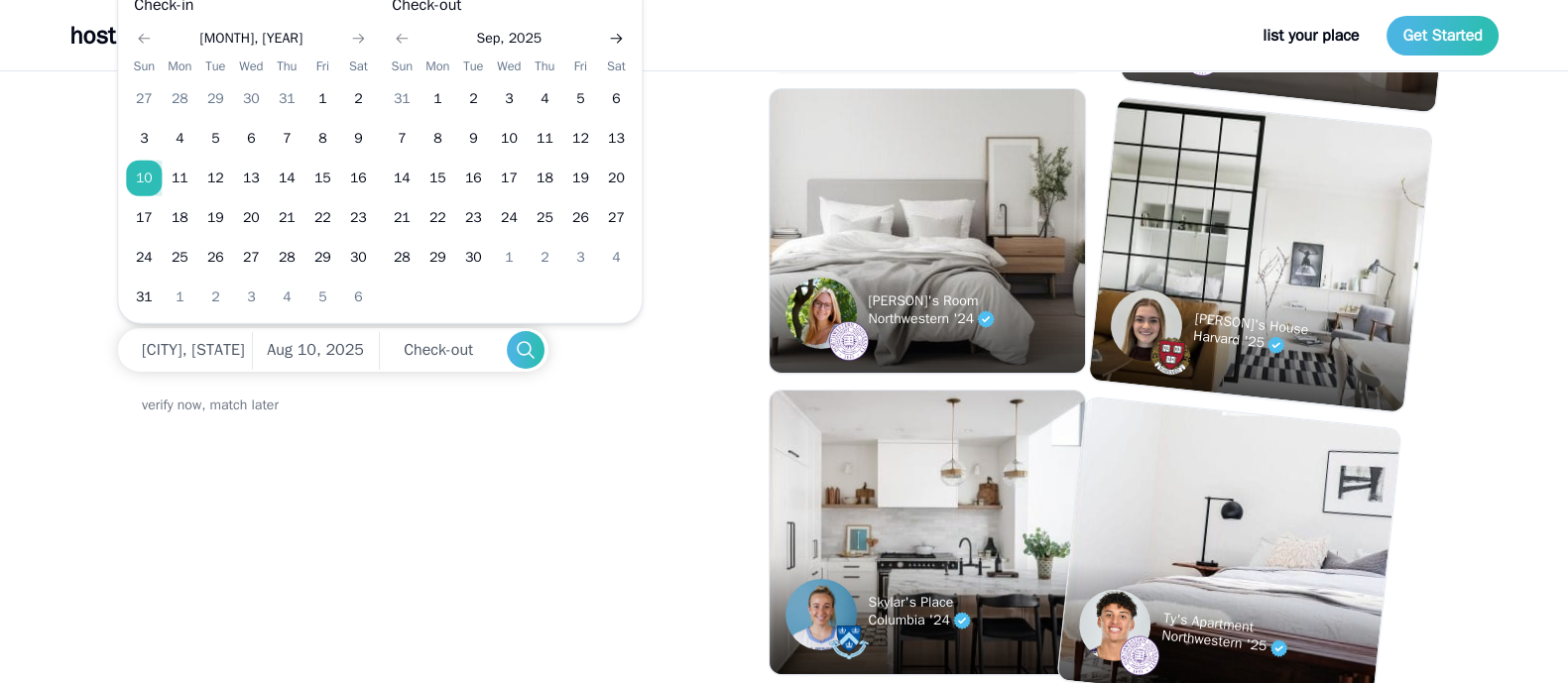 click 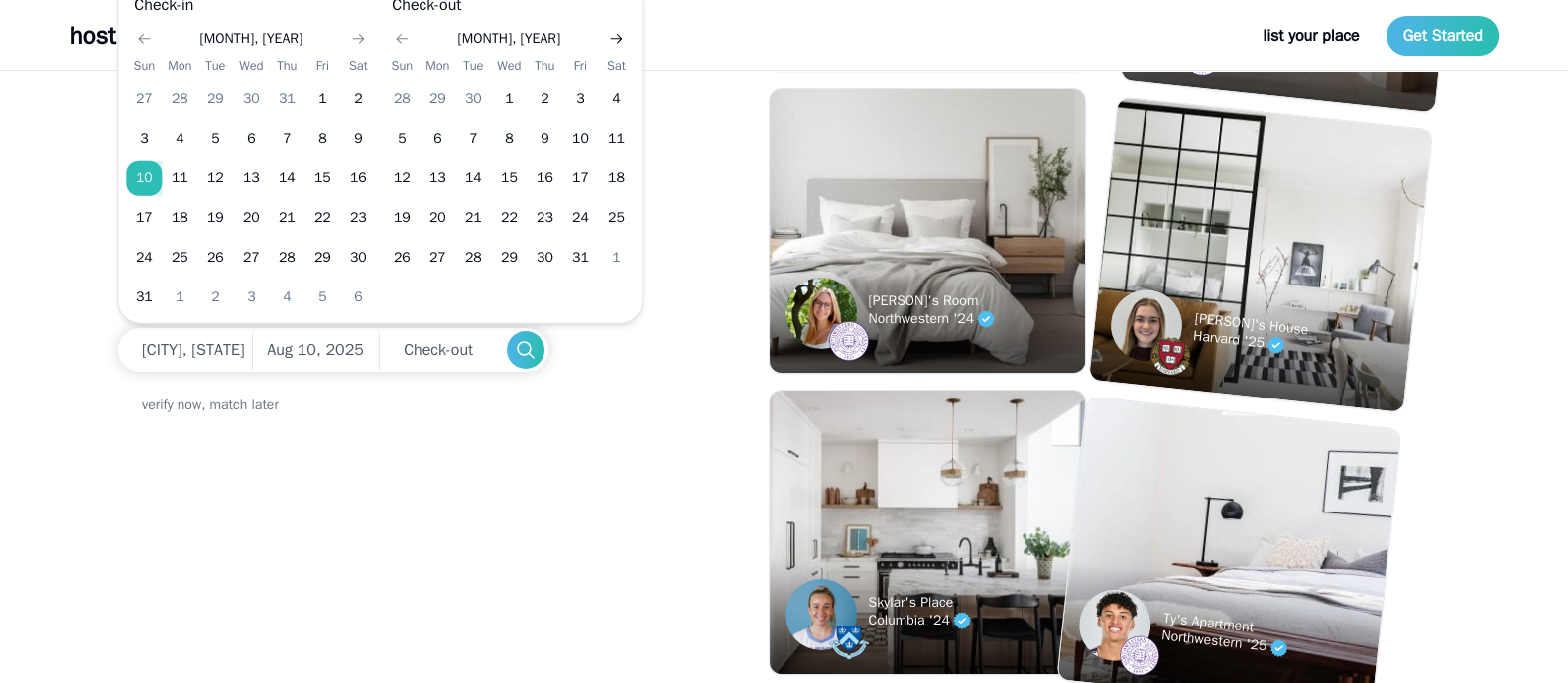 click 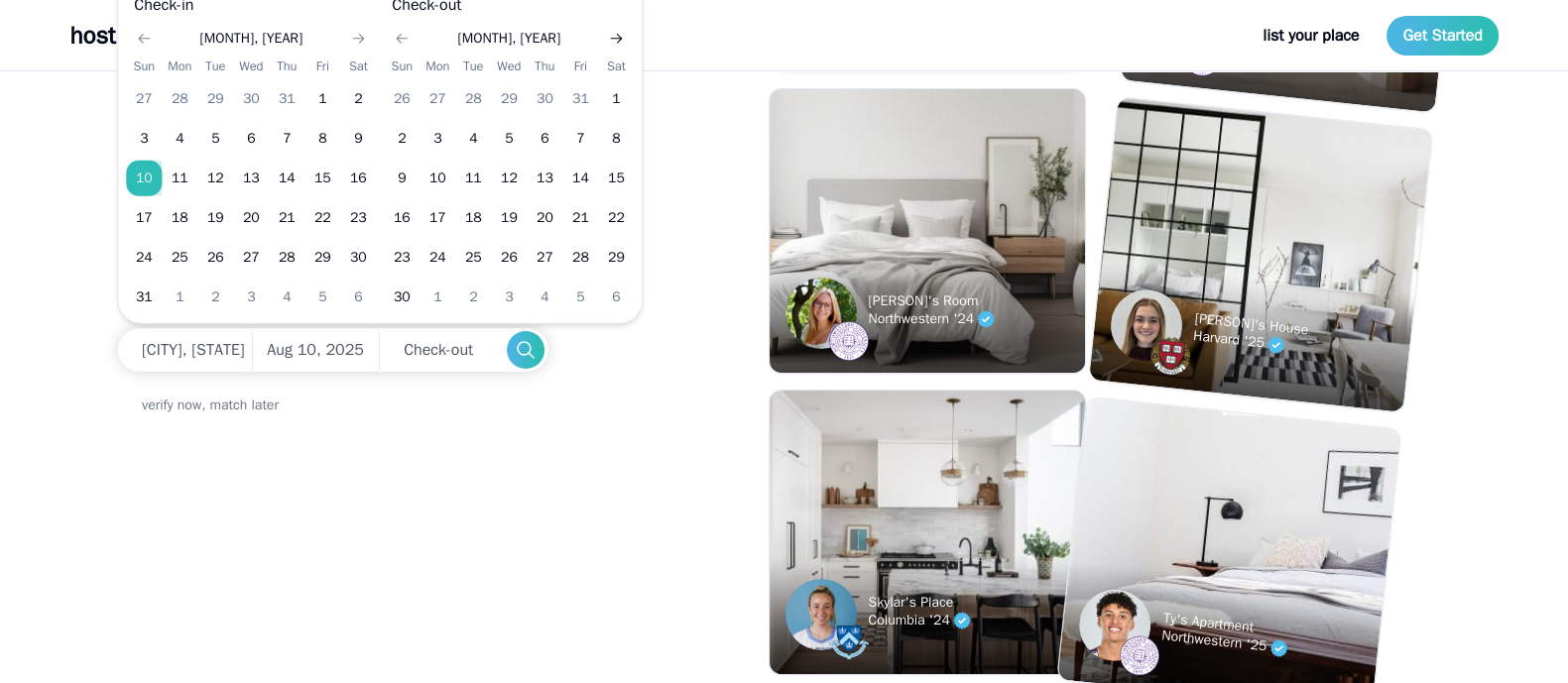 click 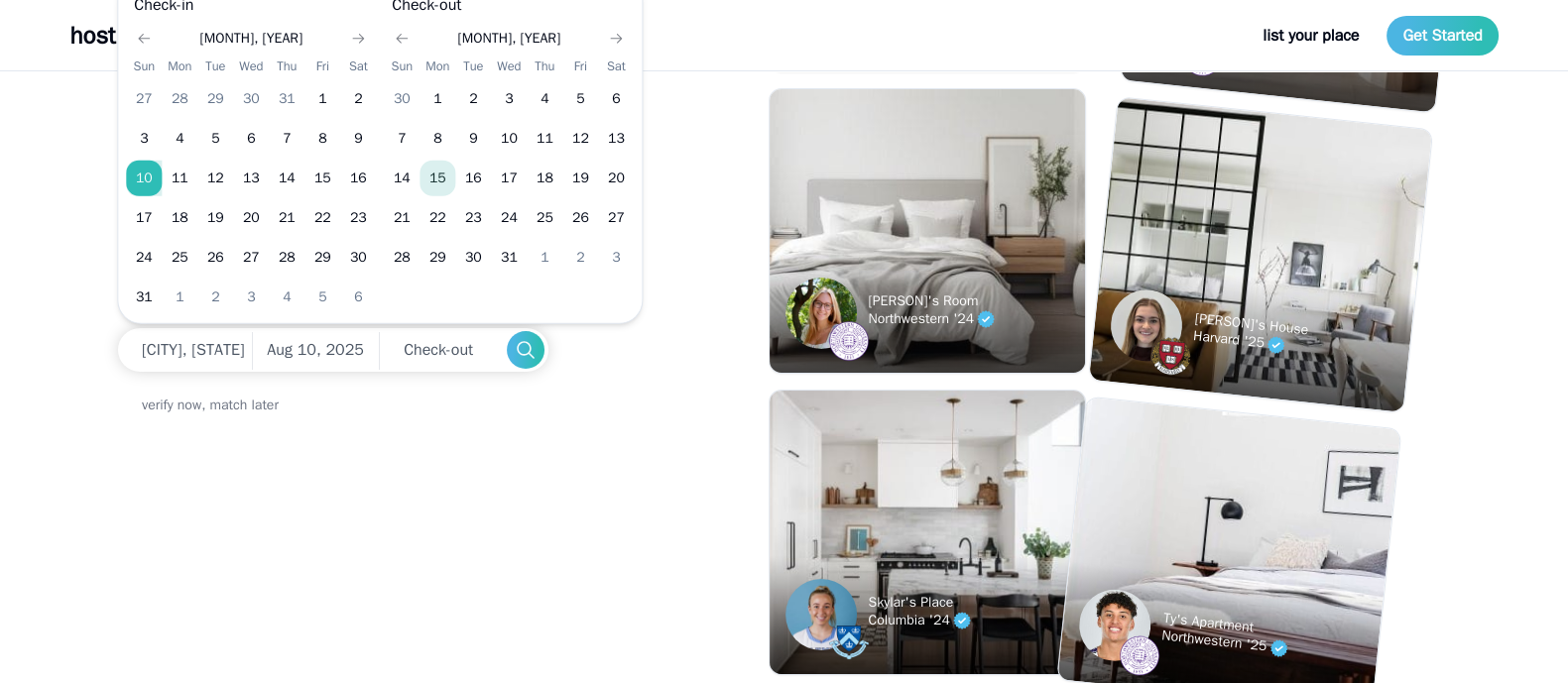 click on "15" at bounding box center (437, 178) 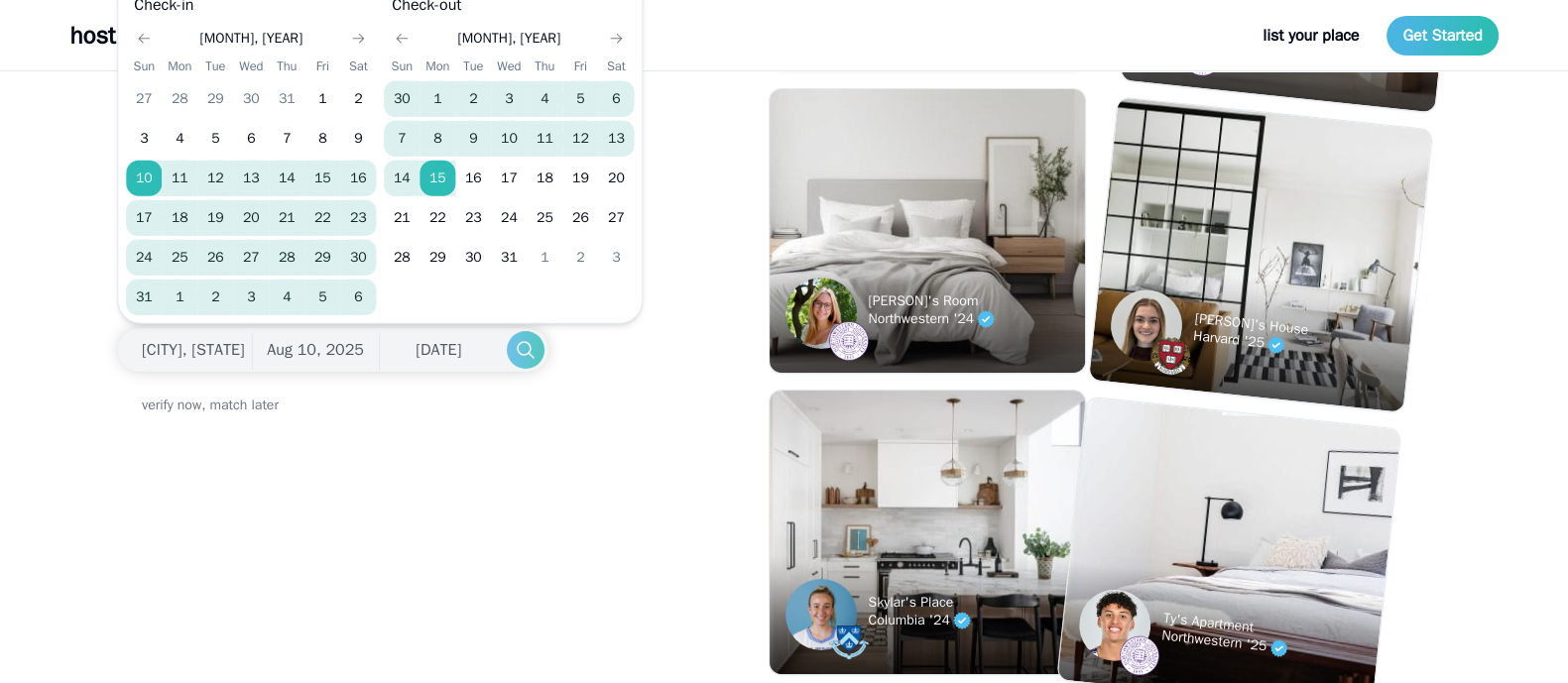 click 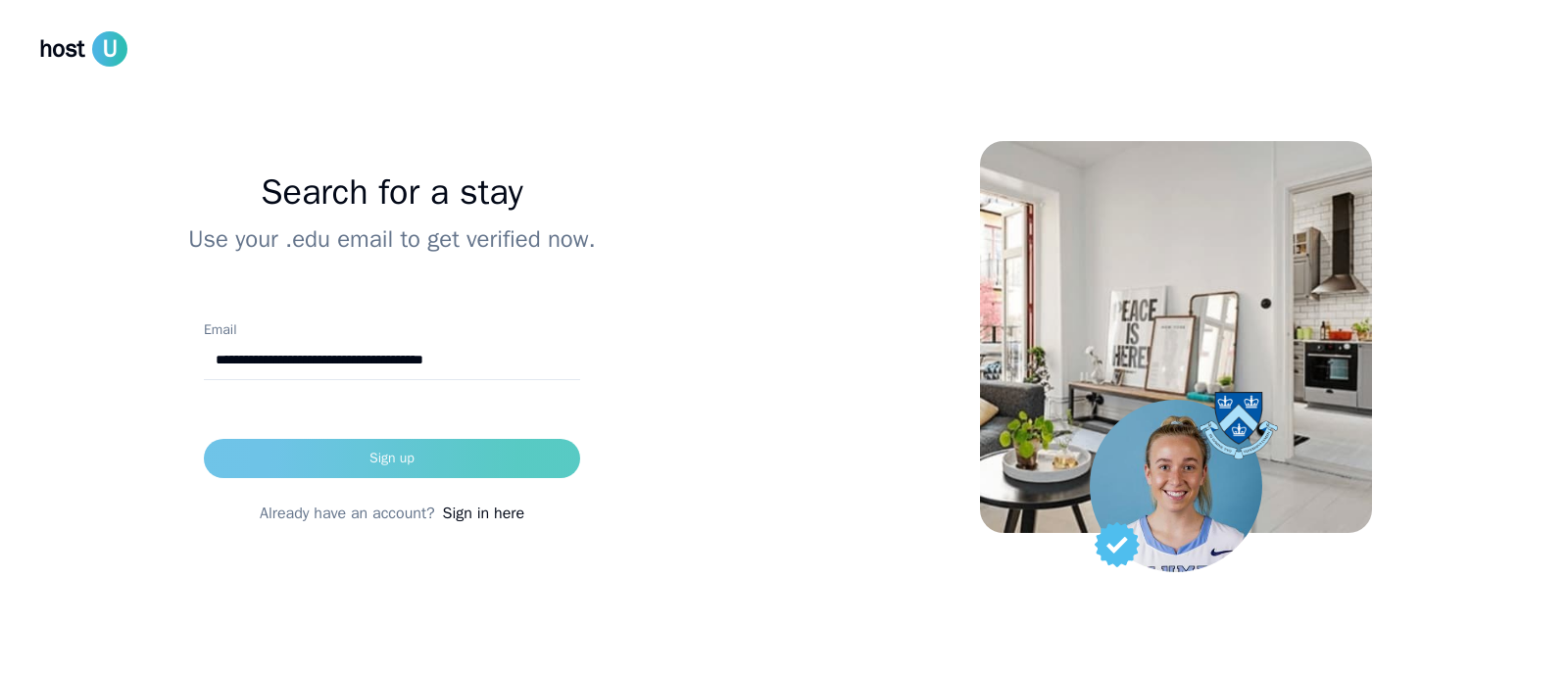 type on "**********" 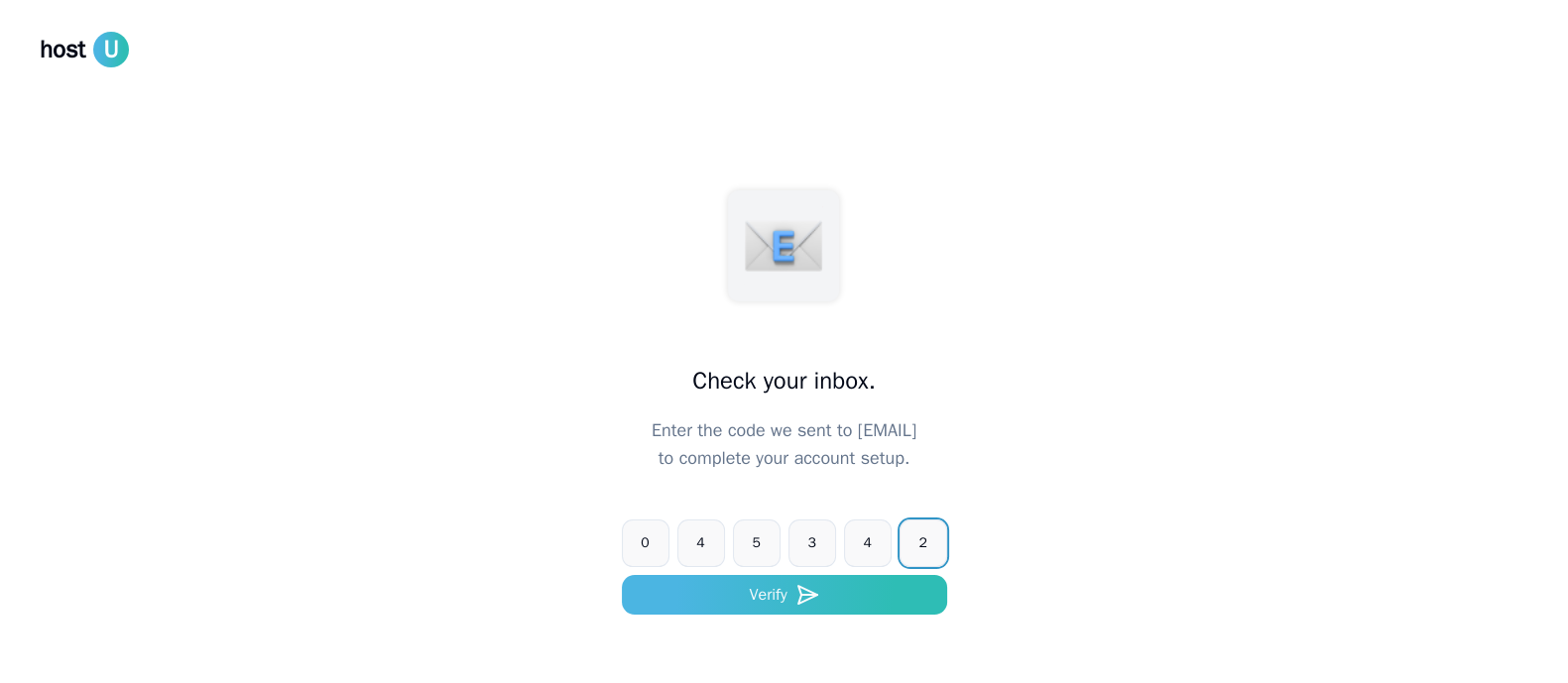 type on "******" 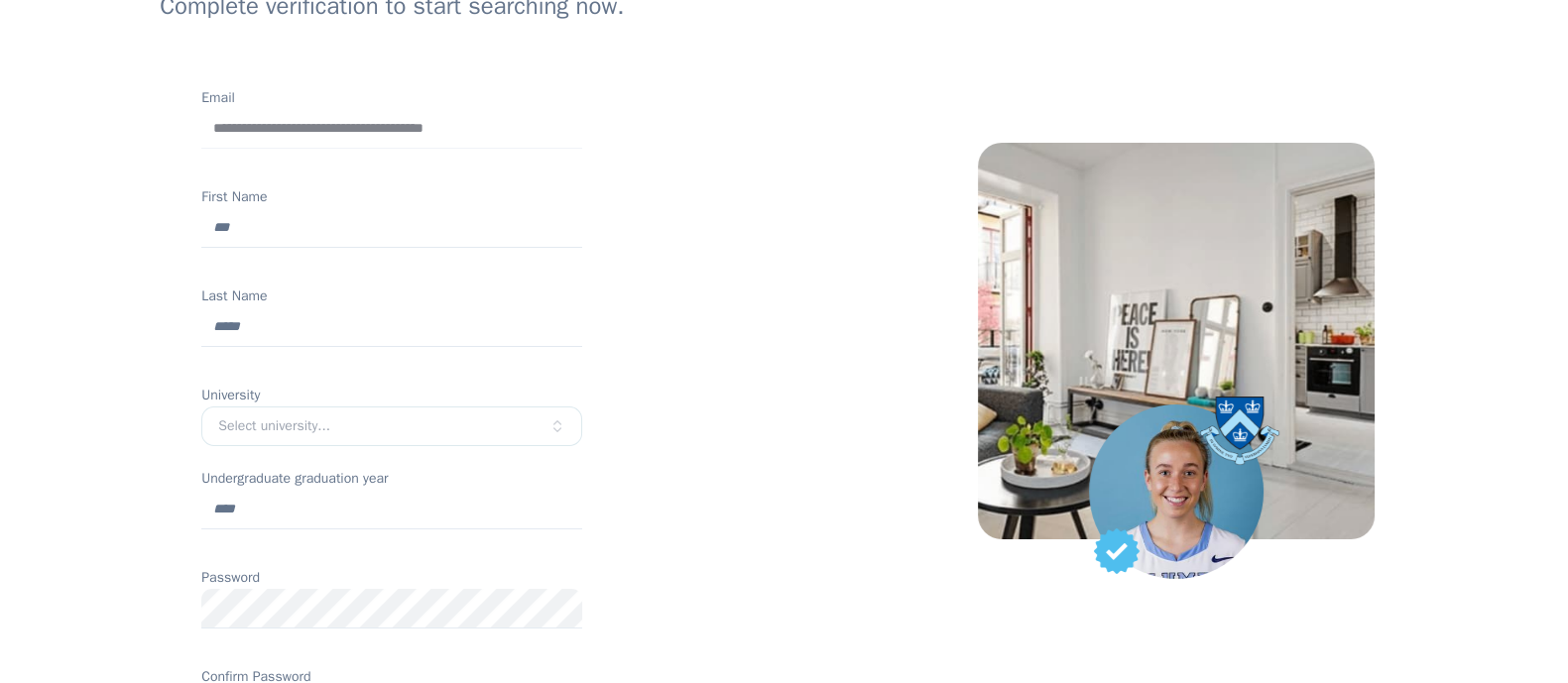 scroll, scrollTop: 222, scrollLeft: 0, axis: vertical 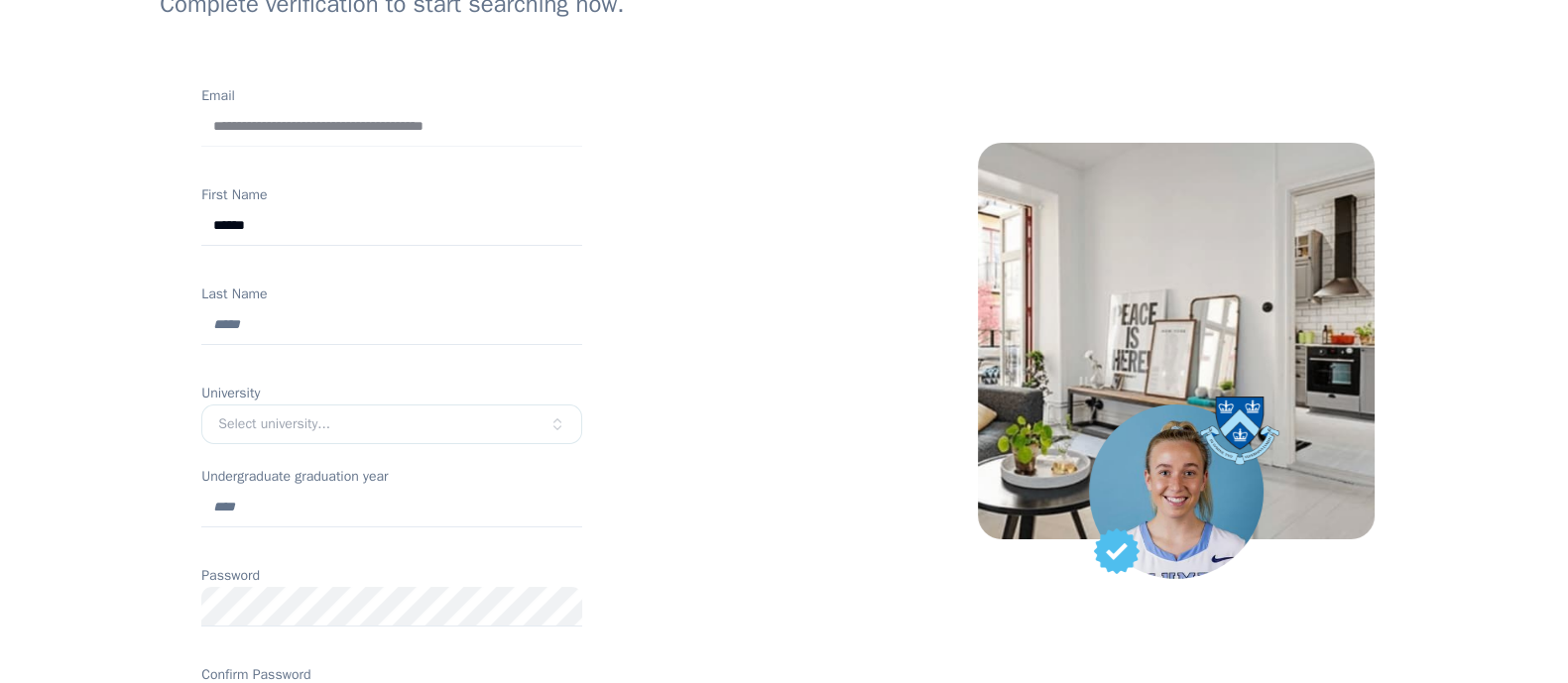 type on "******" 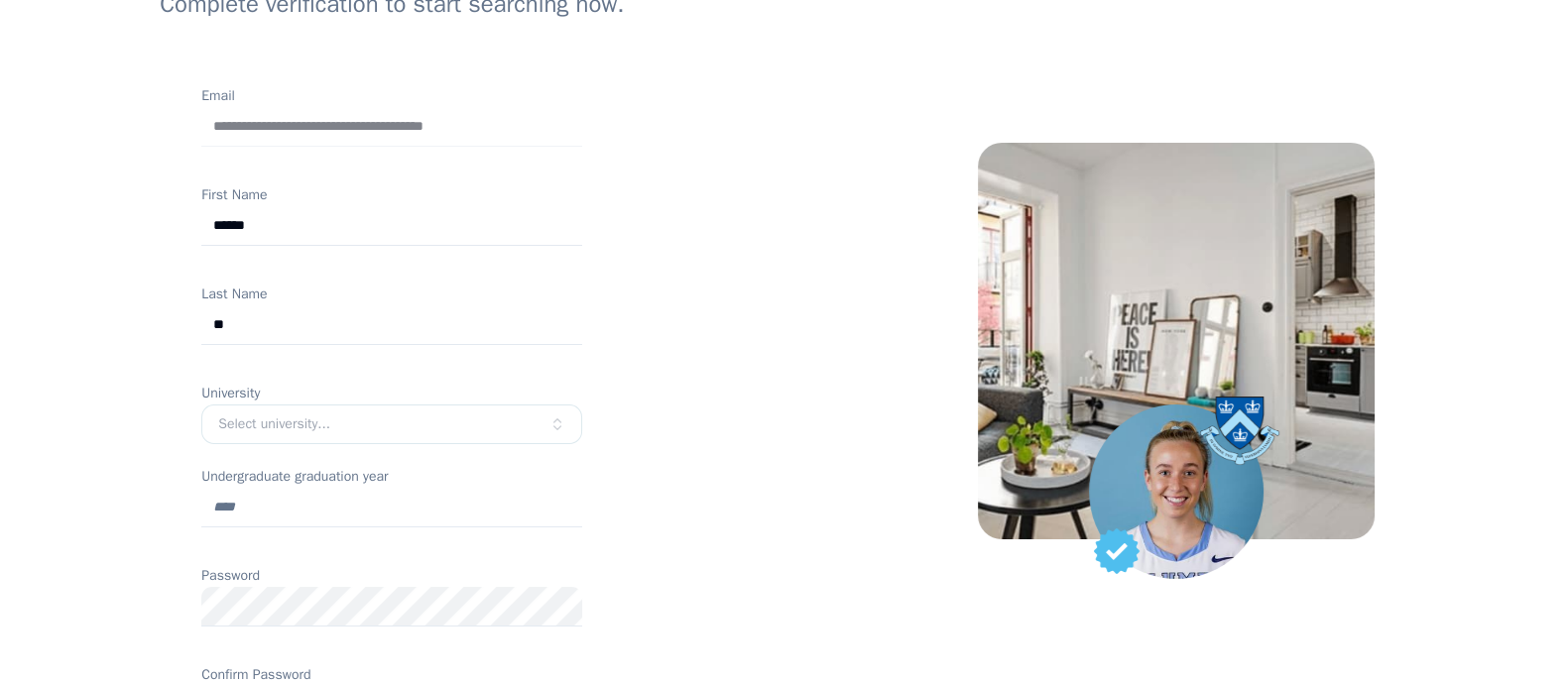 type on "*" 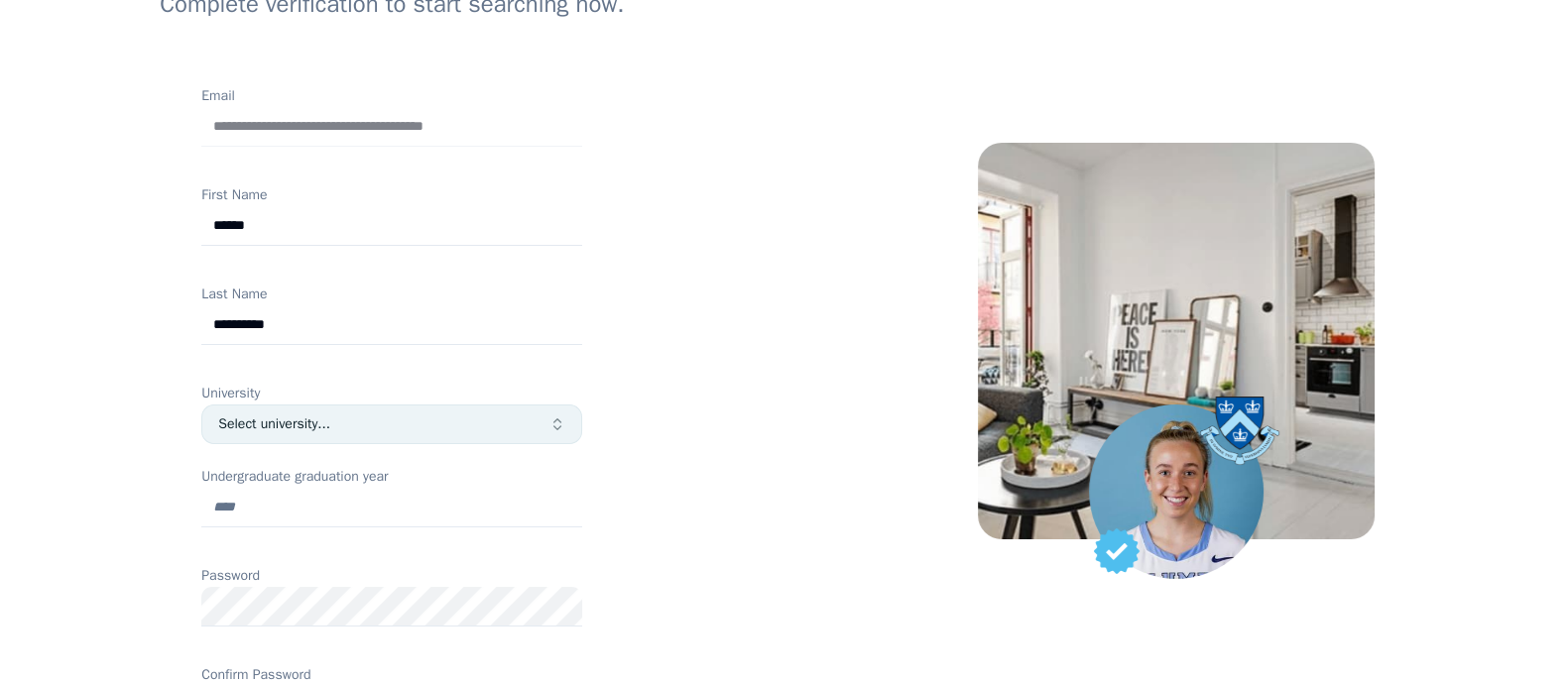 type on "**********" 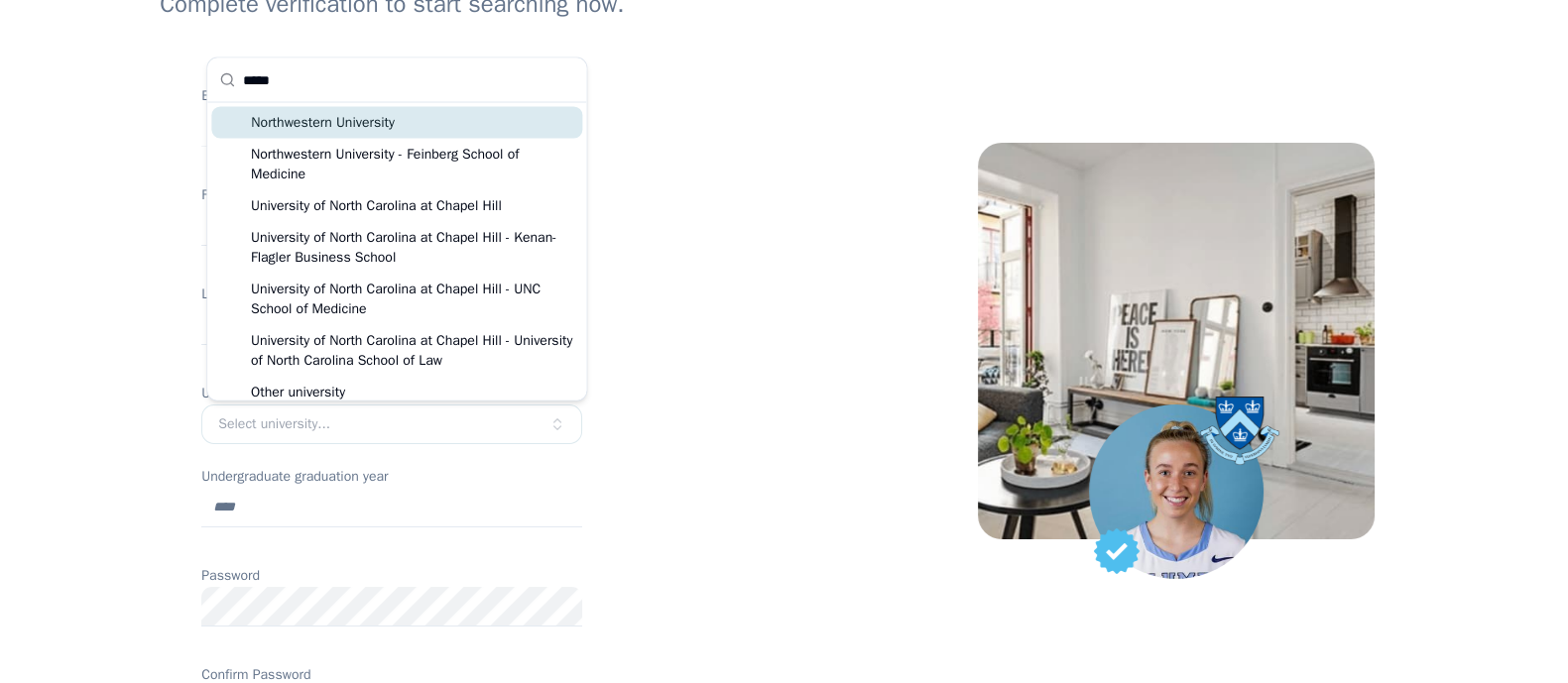 type on "*****" 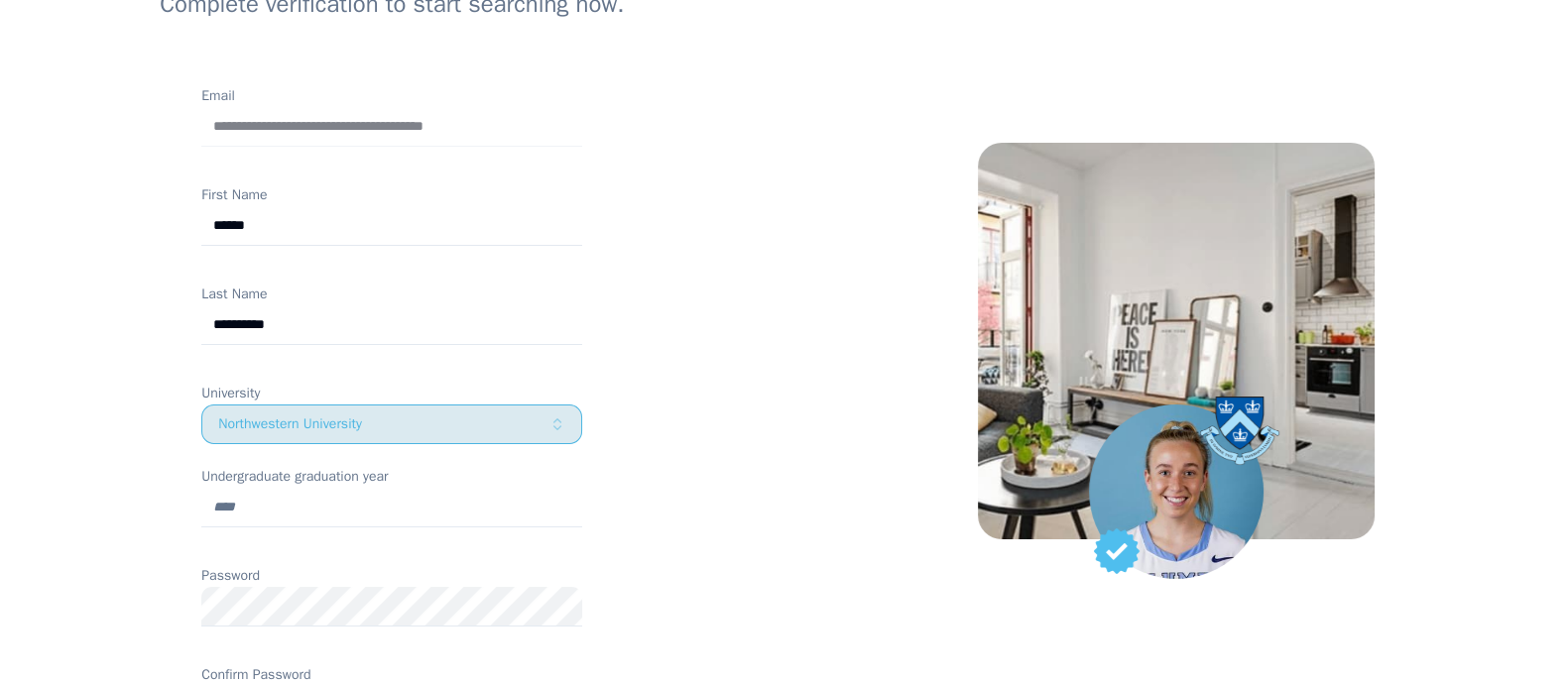 click on "Northwestern University" at bounding box center [392, 424] 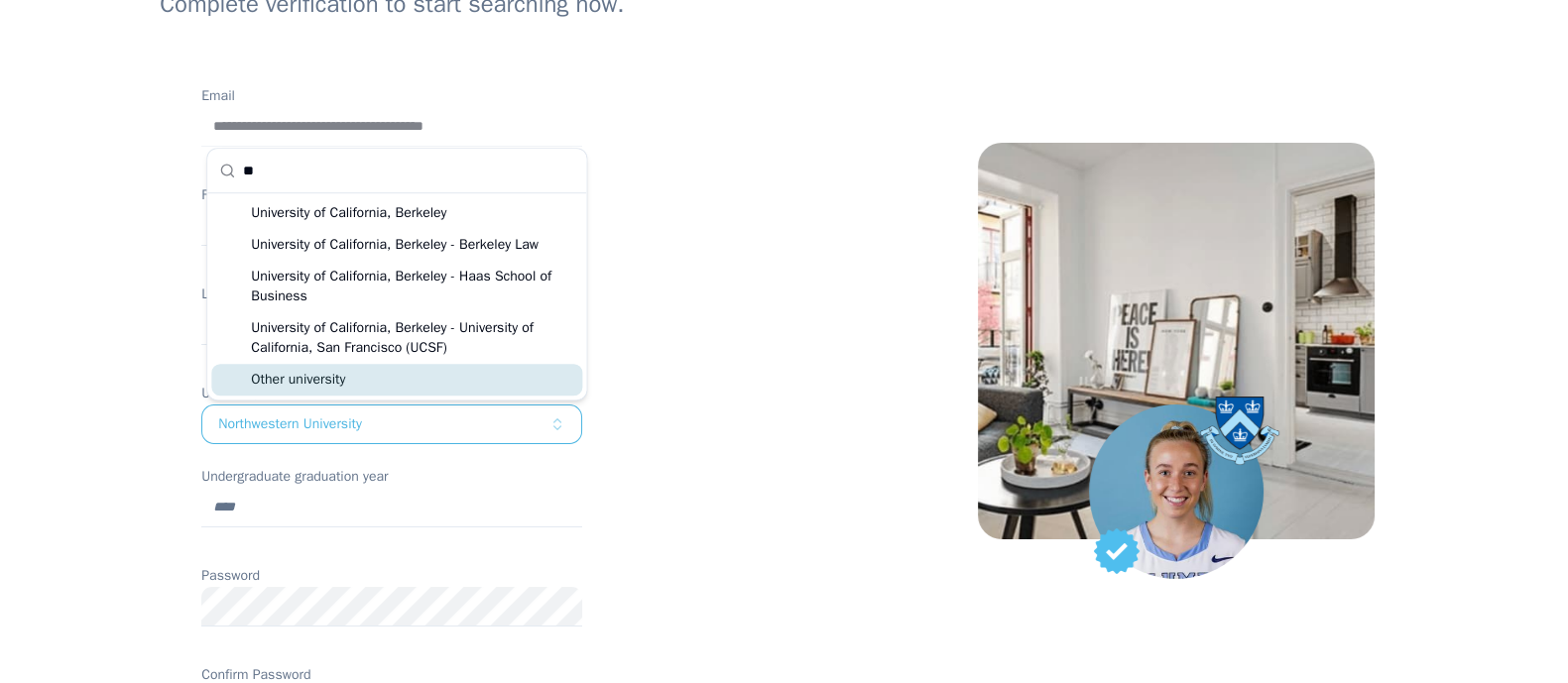 type on "*" 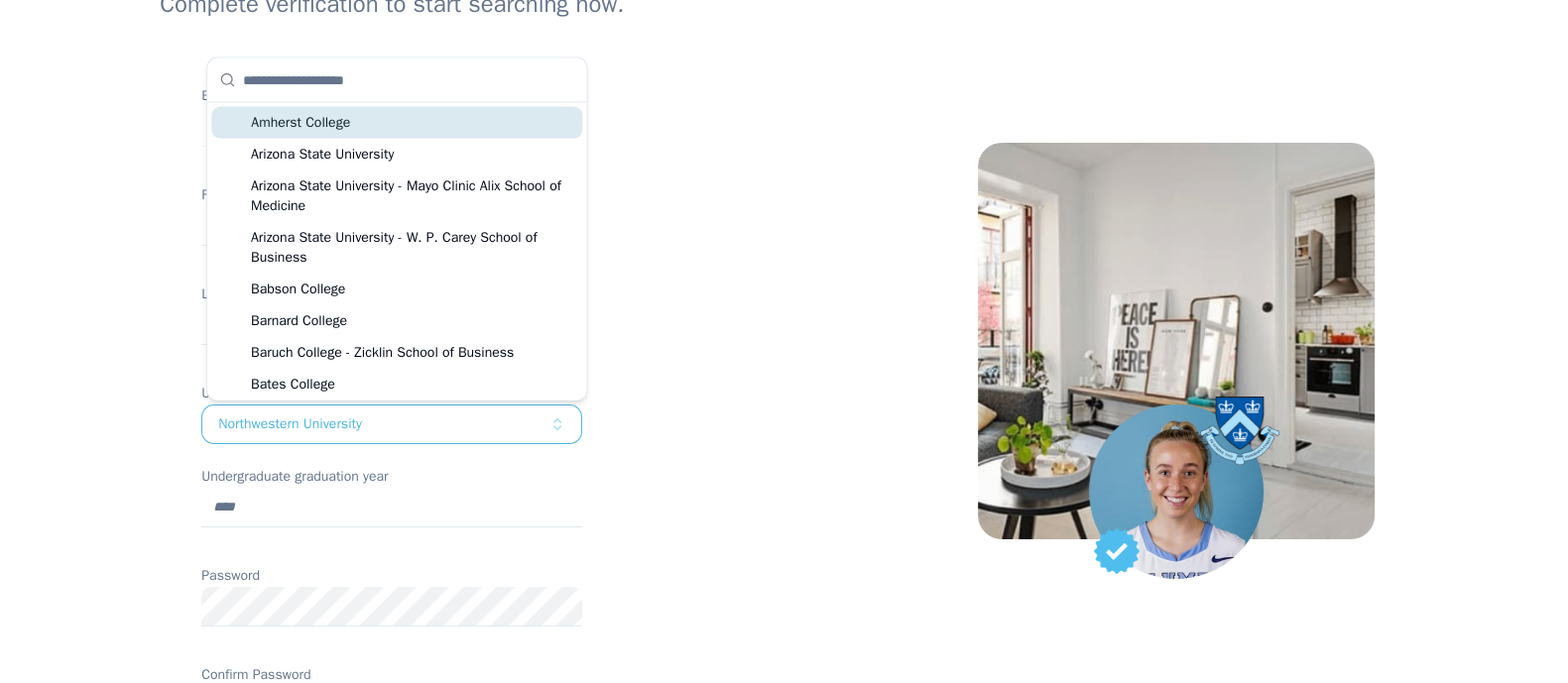type 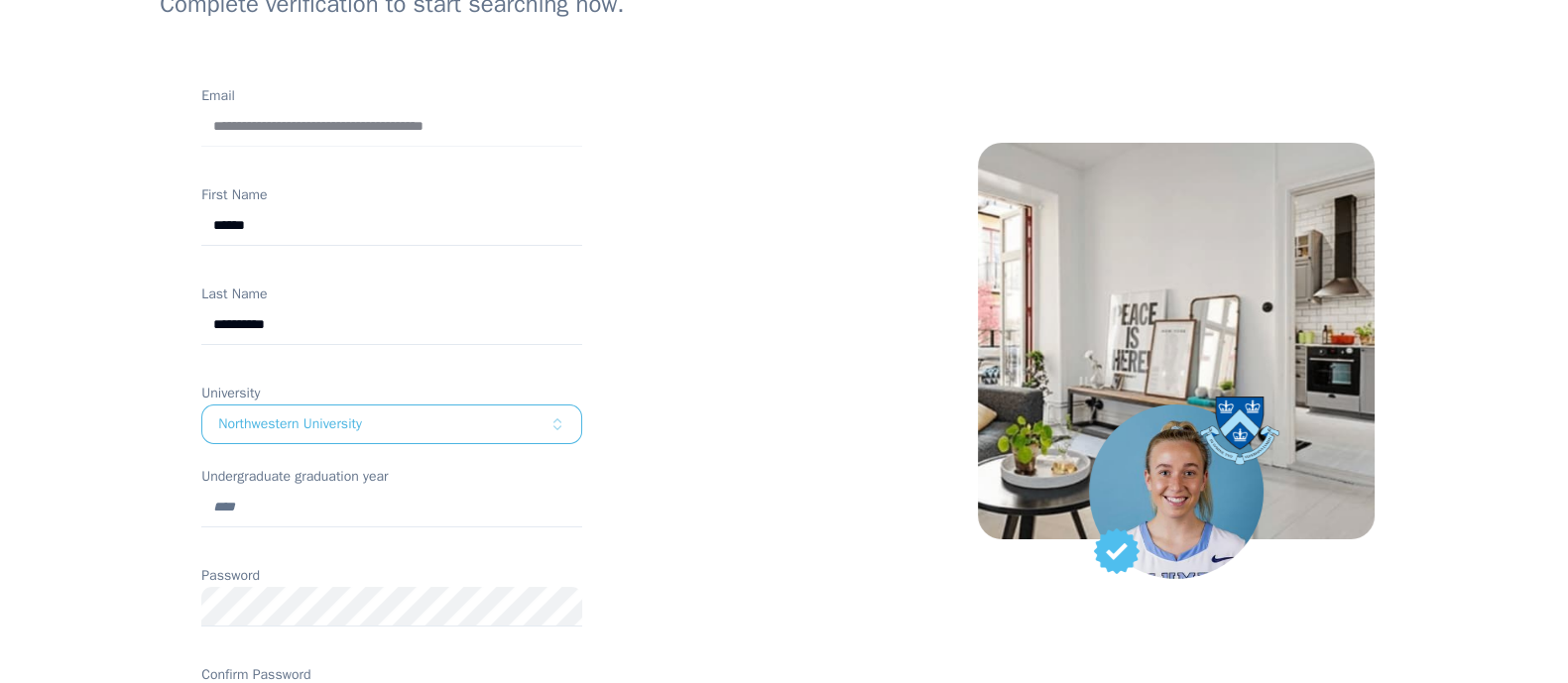 scroll, scrollTop: 545, scrollLeft: 0, axis: vertical 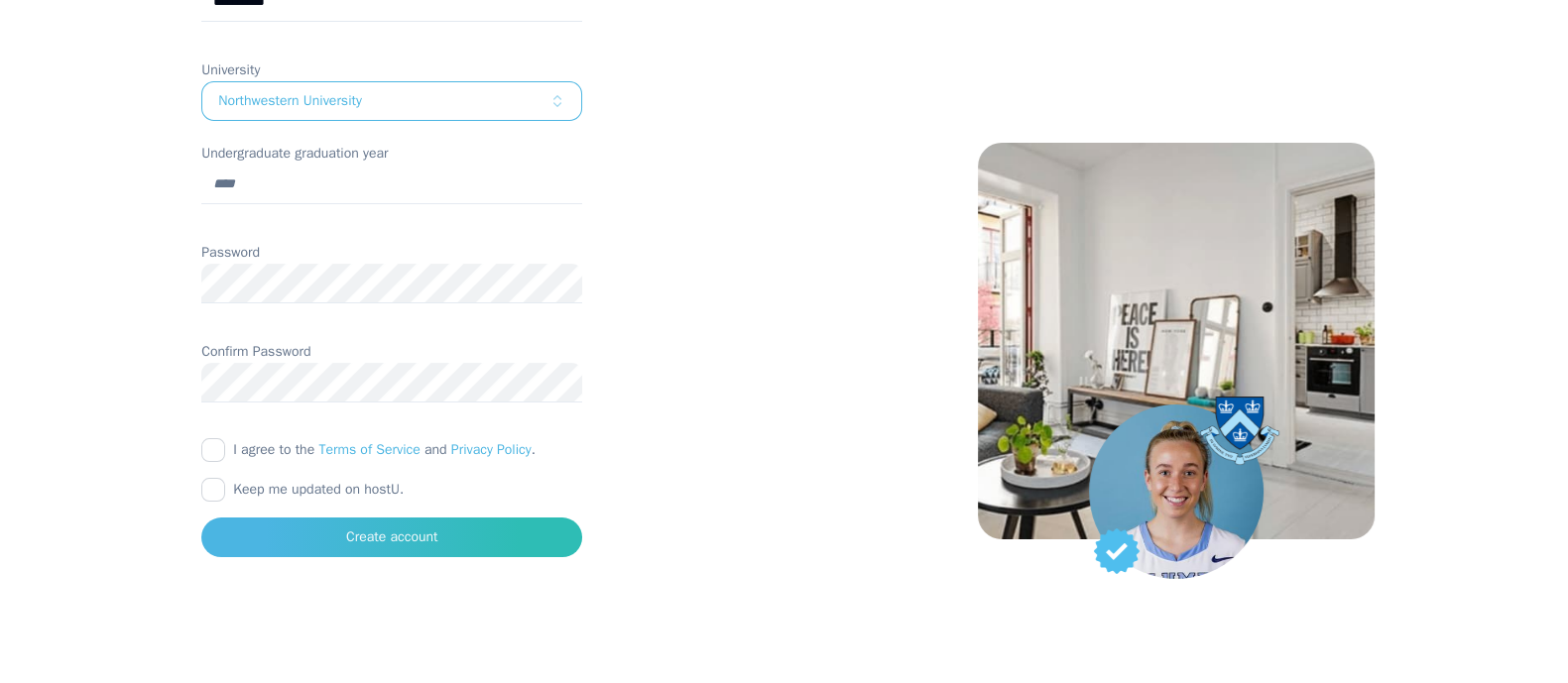click on "Undergraduate graduation year" at bounding box center (392, 184) 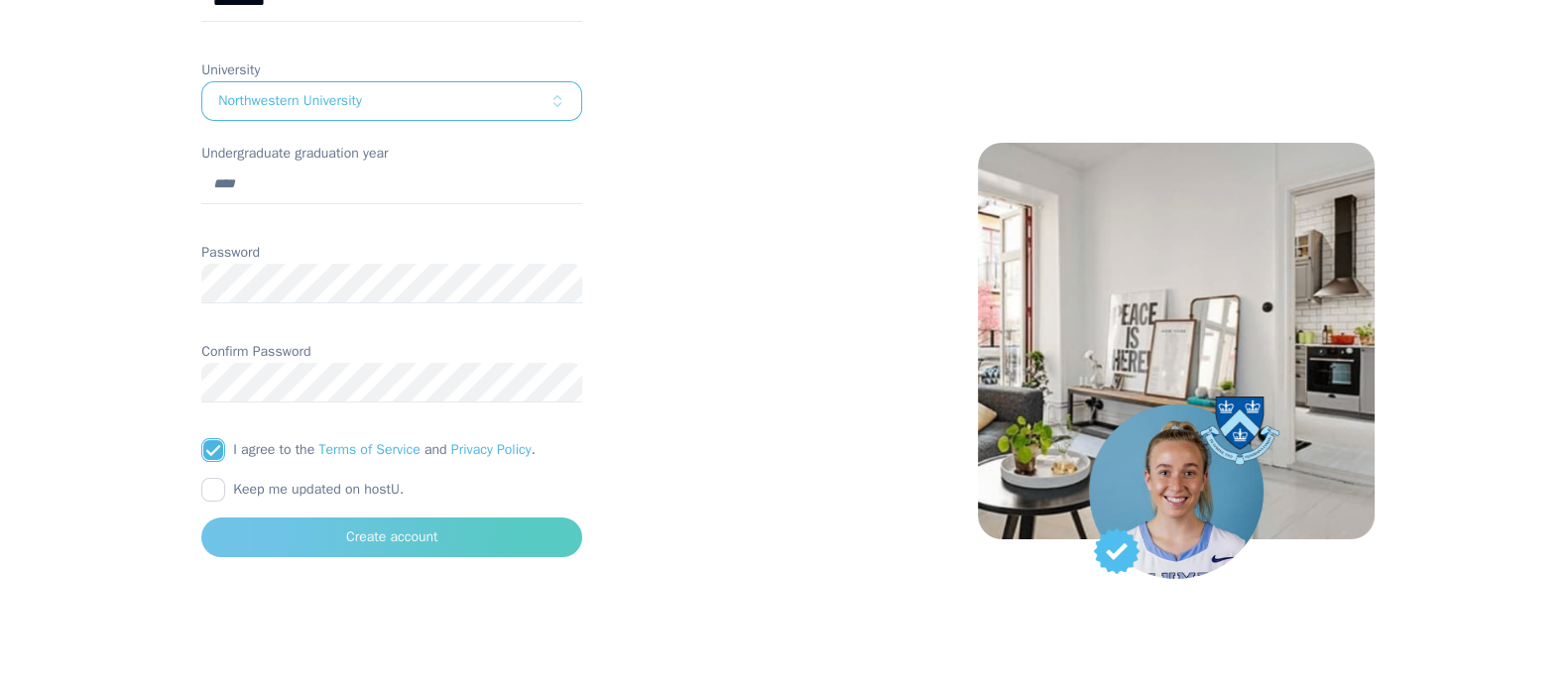 click on "Create account" at bounding box center [392, 537] 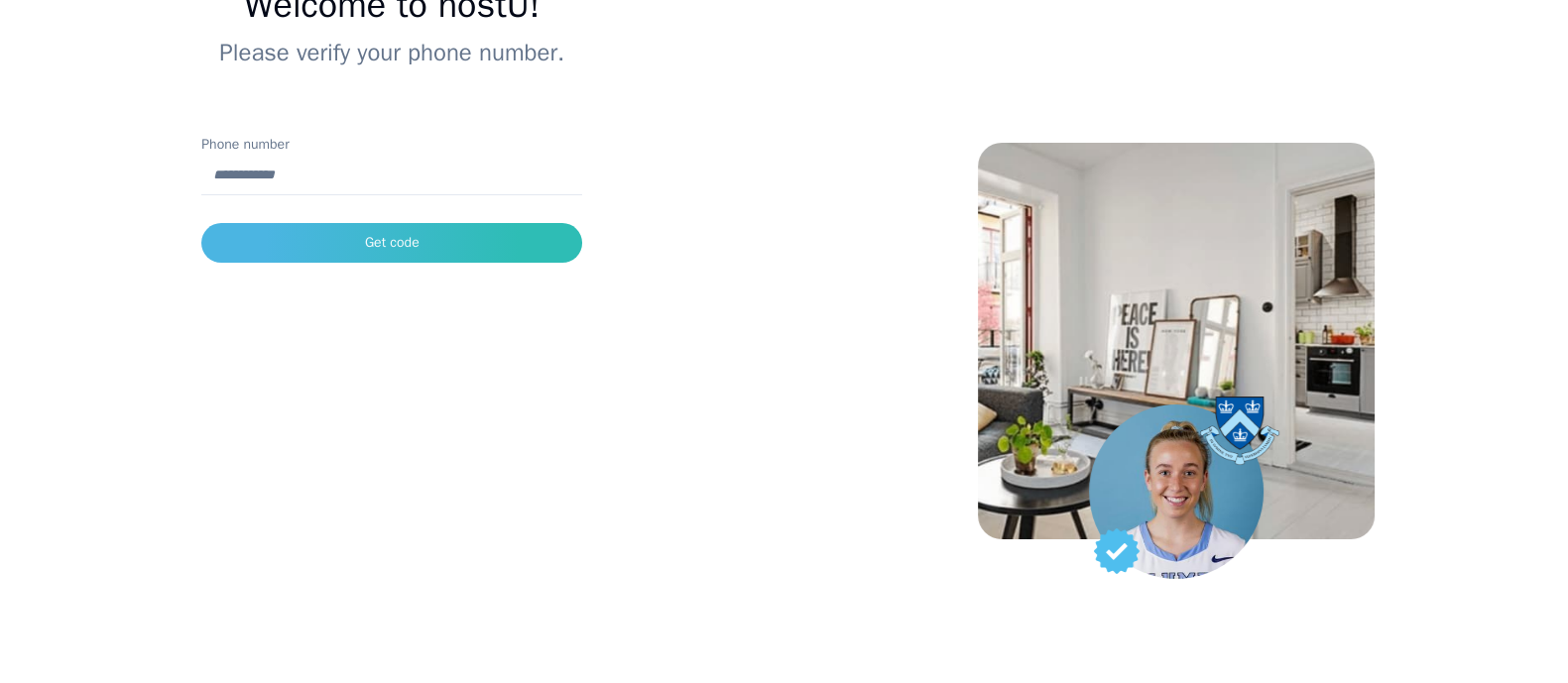 scroll, scrollTop: 0, scrollLeft: 0, axis: both 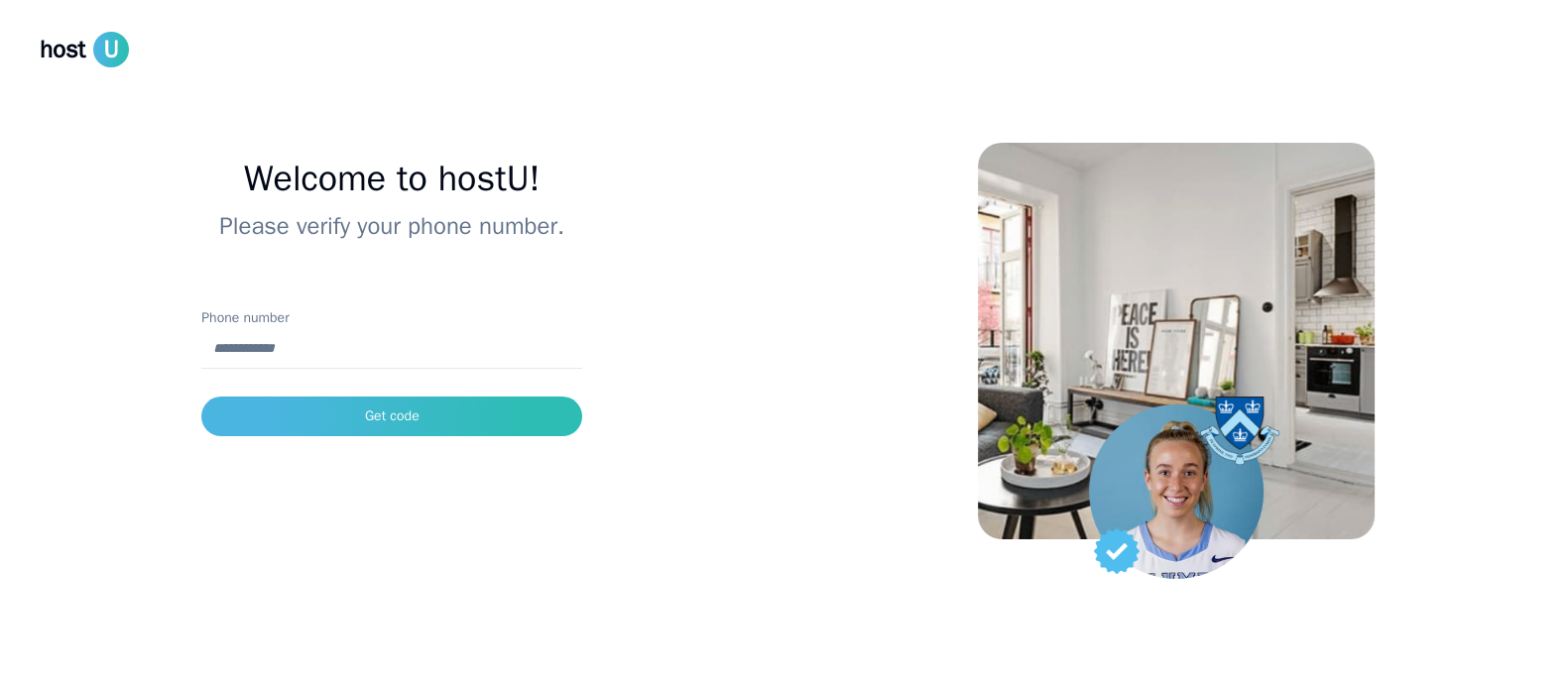 click on "Phone number" at bounding box center (392, 349) 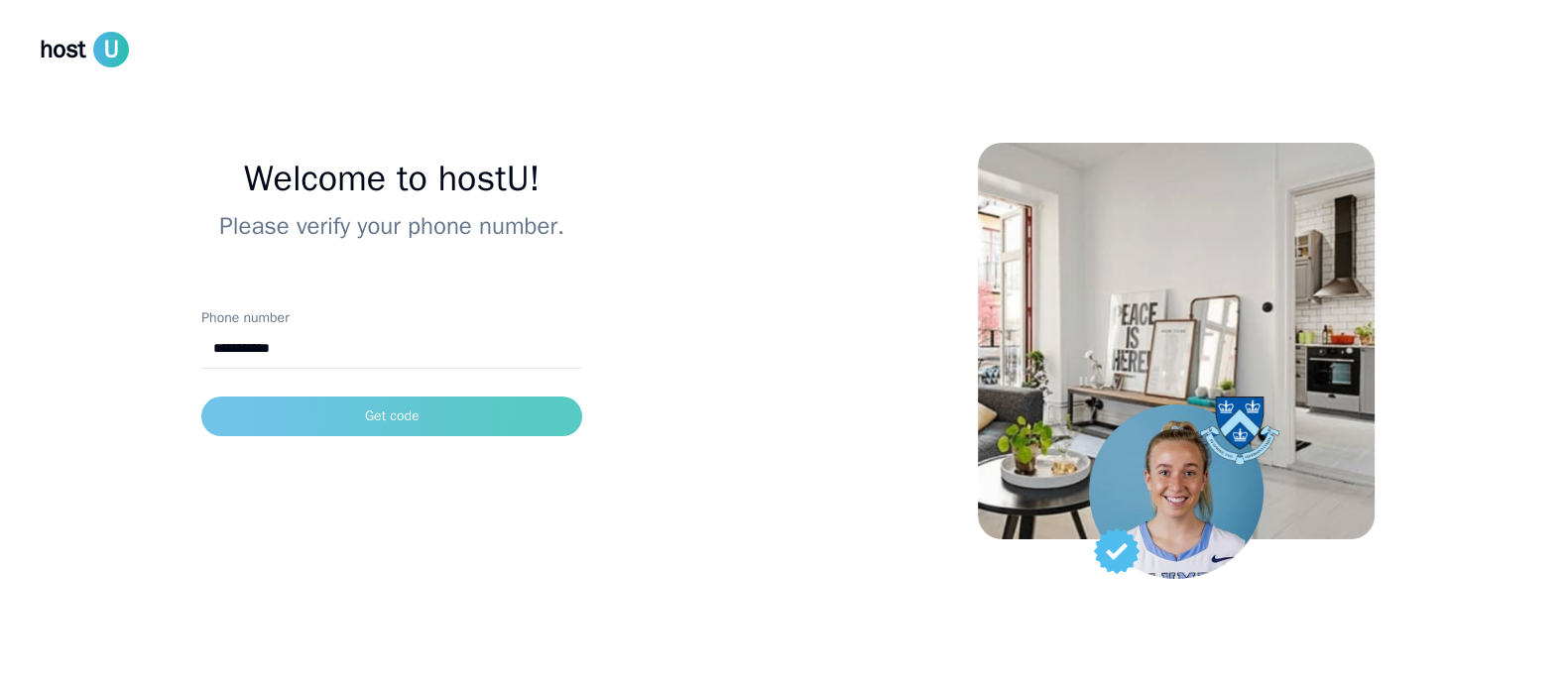click on "Get code" at bounding box center (392, 416) 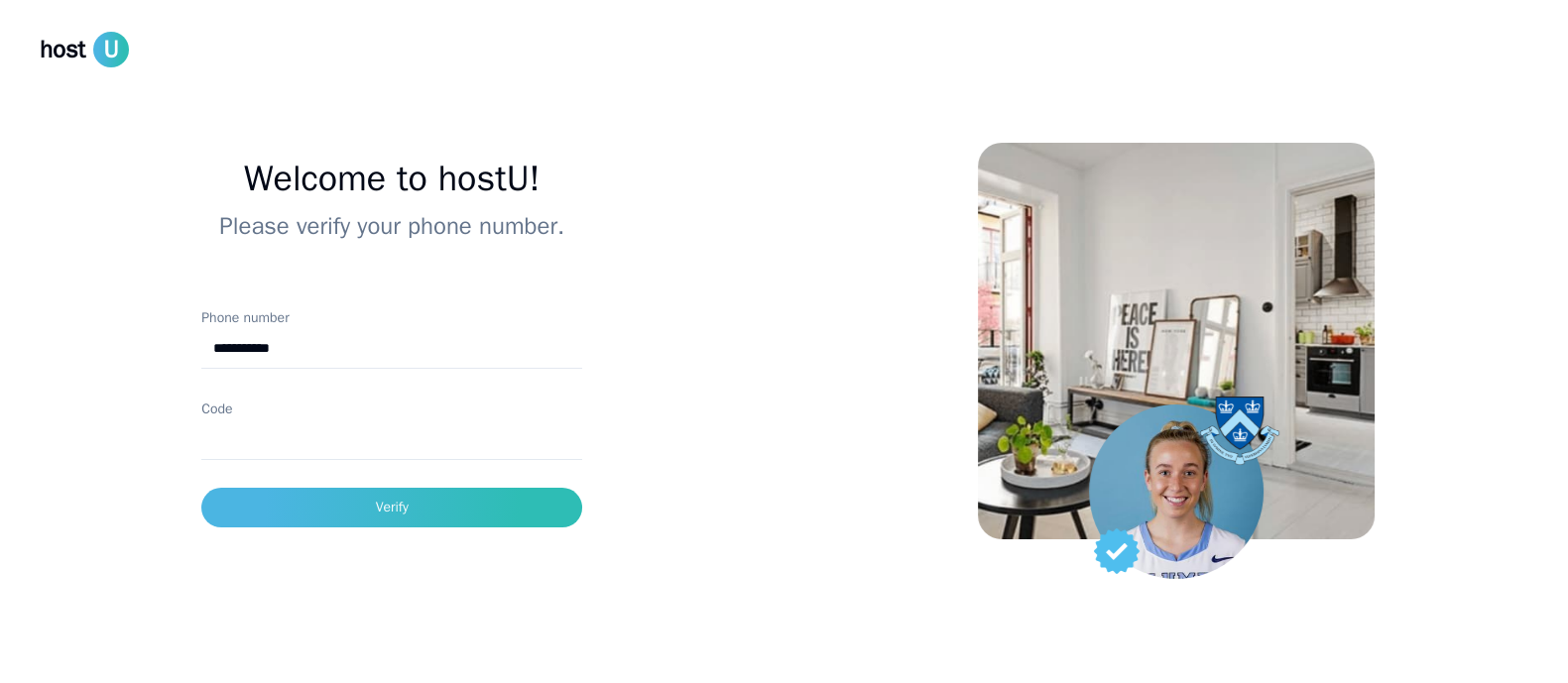 click on "Code" at bounding box center (392, 438) 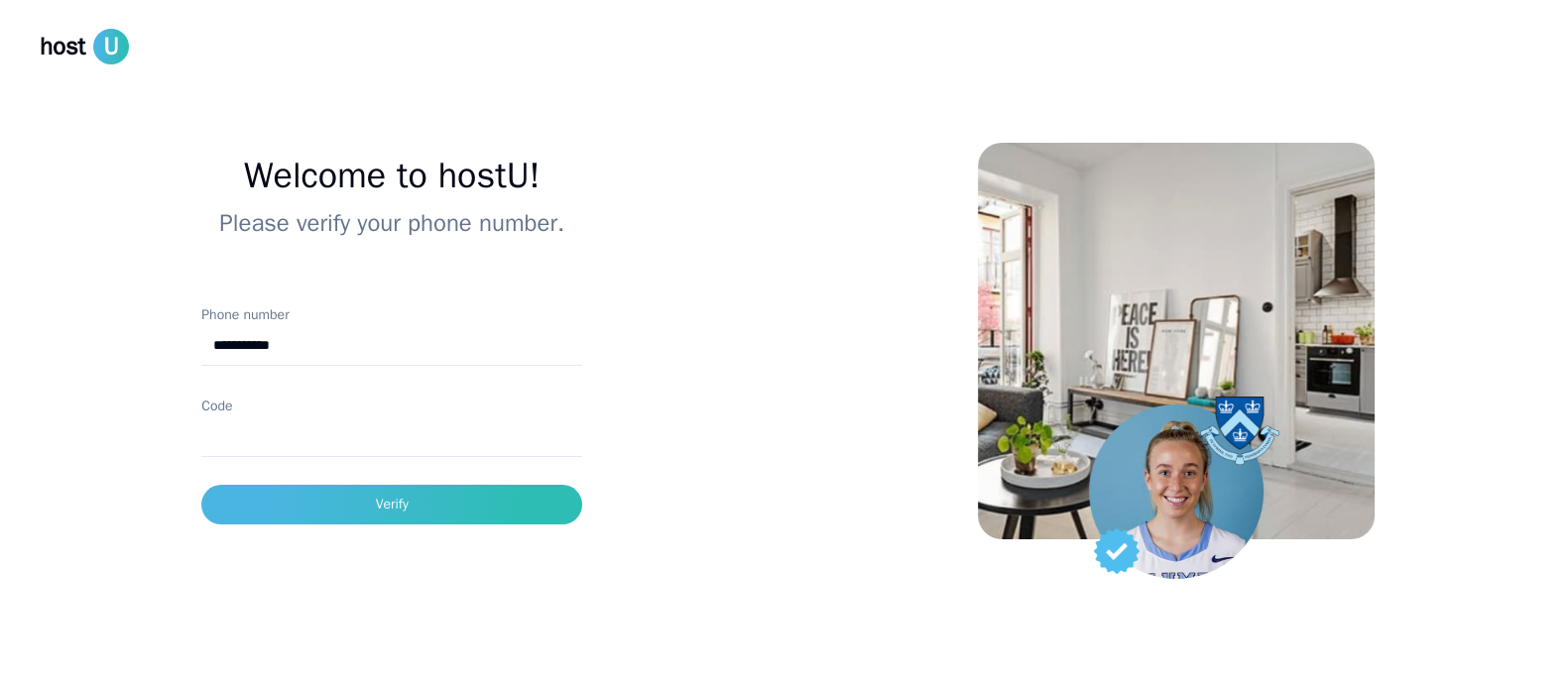 scroll, scrollTop: 4, scrollLeft: 0, axis: vertical 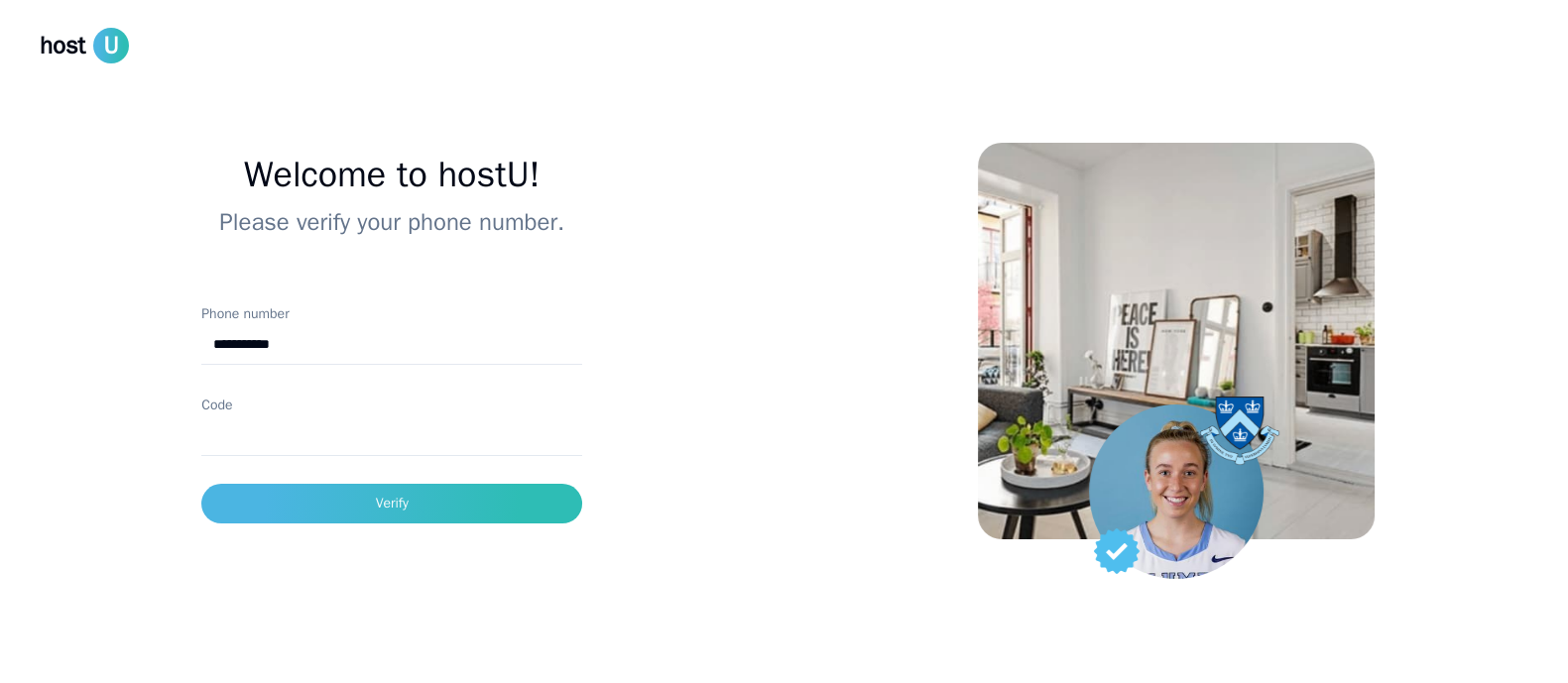 click on "**********" at bounding box center (392, 345) 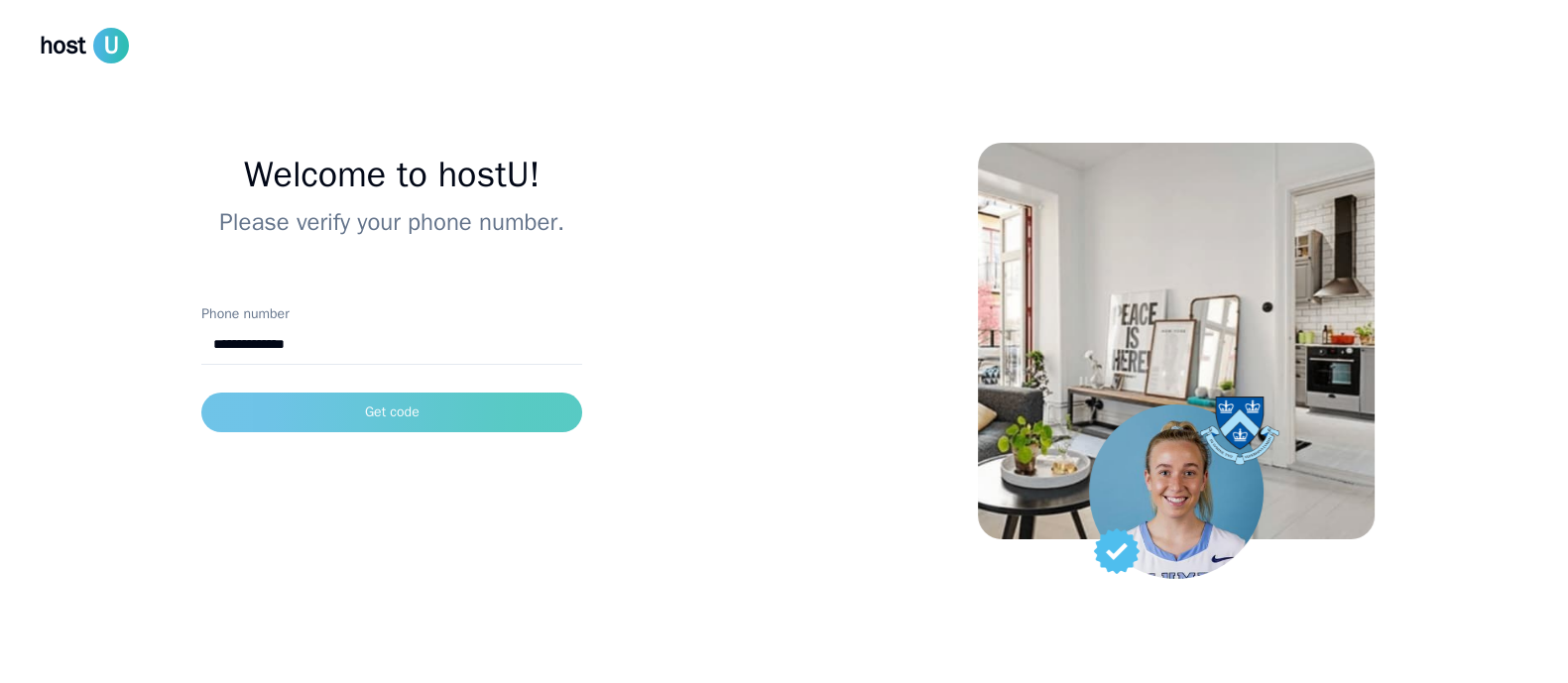 type on "**********" 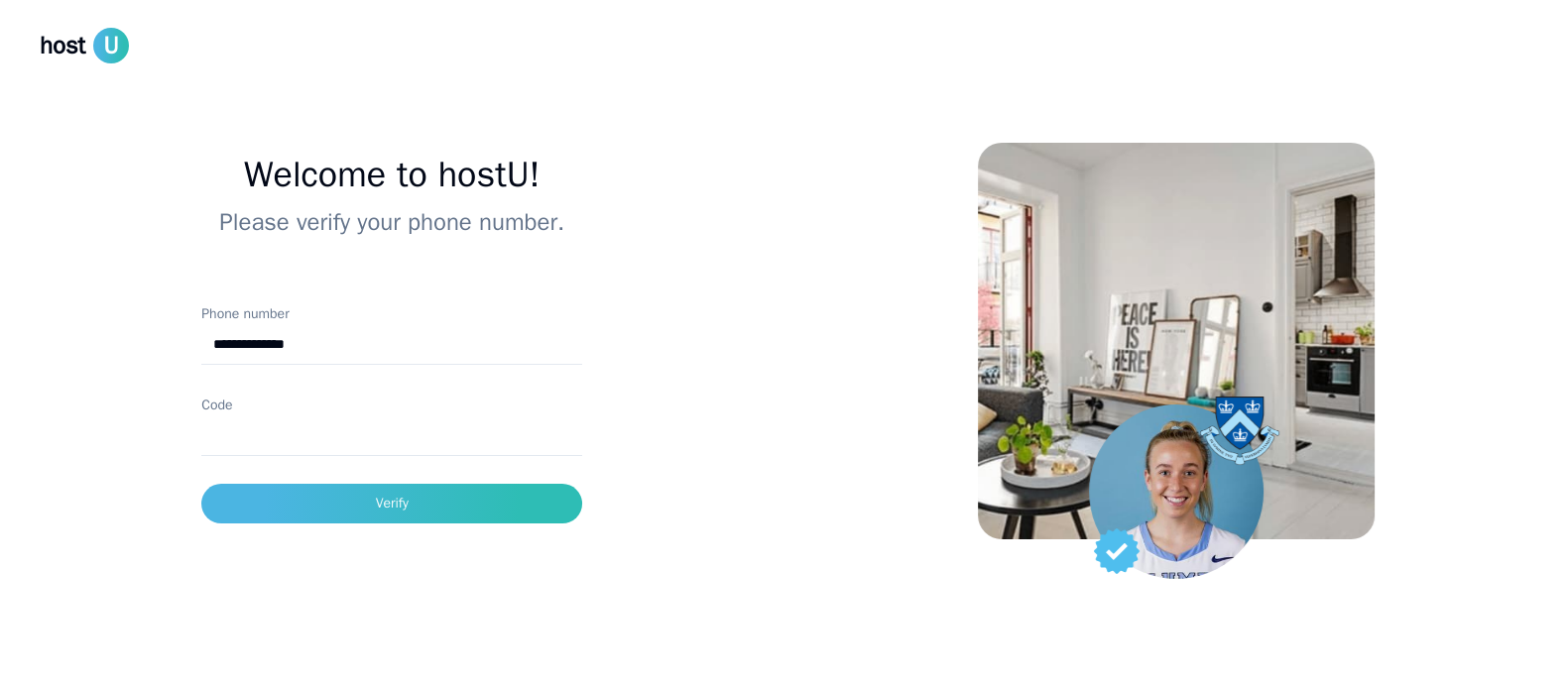 click on "Code" at bounding box center [392, 436] 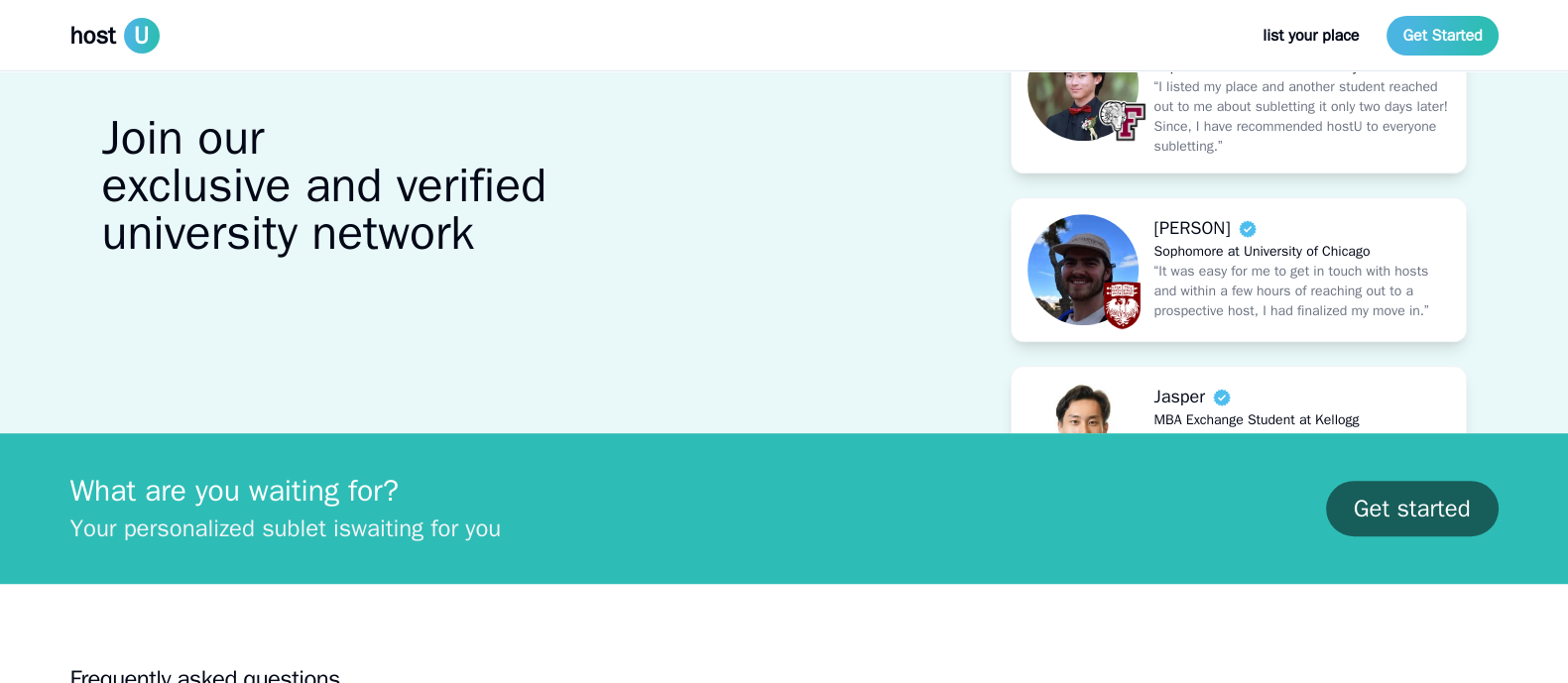 scroll, scrollTop: 1770, scrollLeft: 0, axis: vertical 